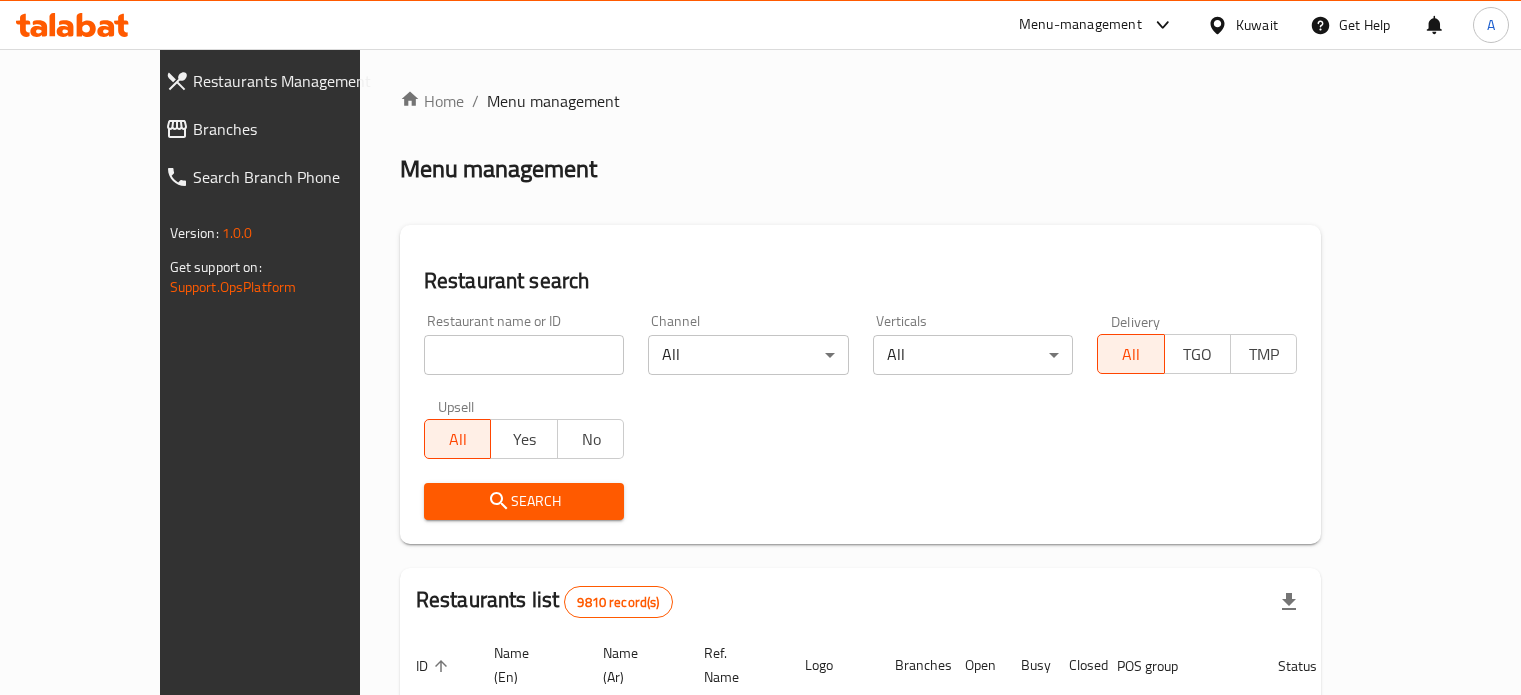 scroll, scrollTop: 0, scrollLeft: 0, axis: both 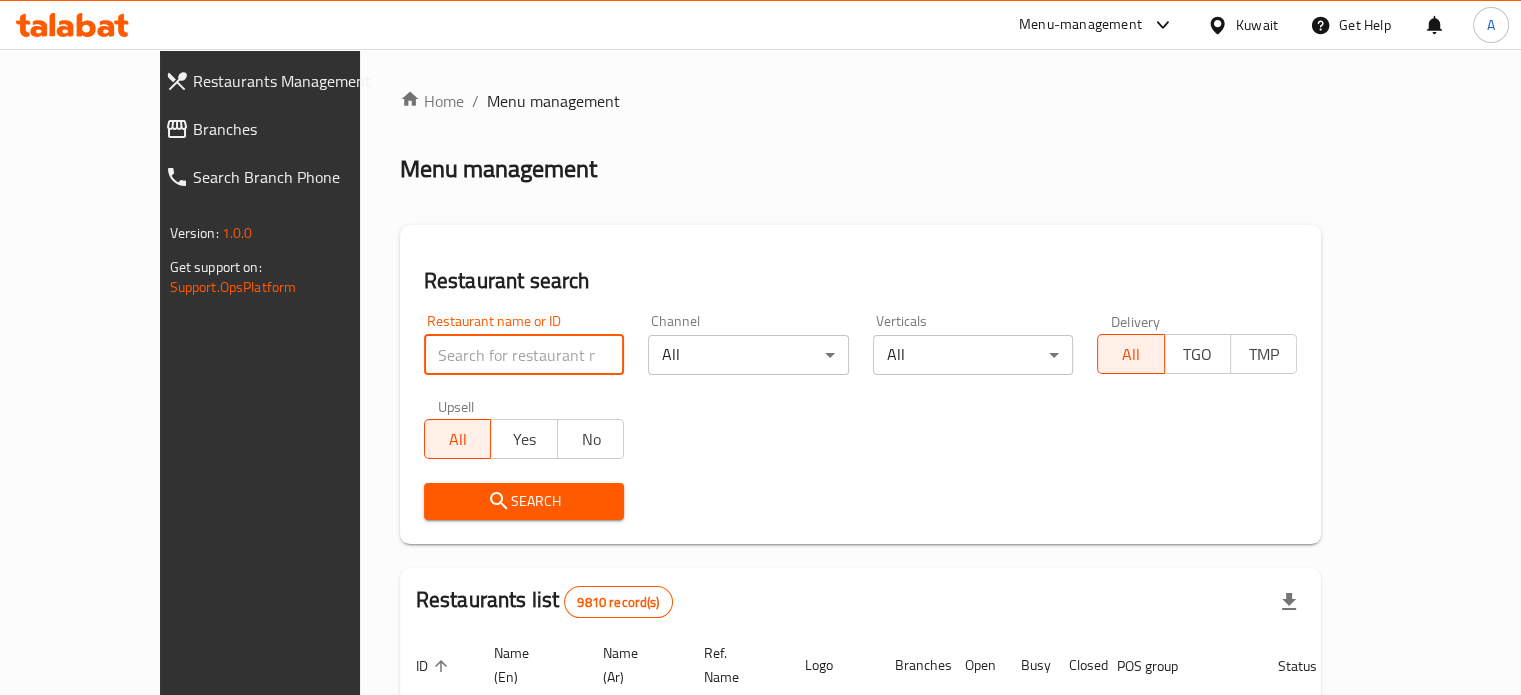 click at bounding box center (524, 355) 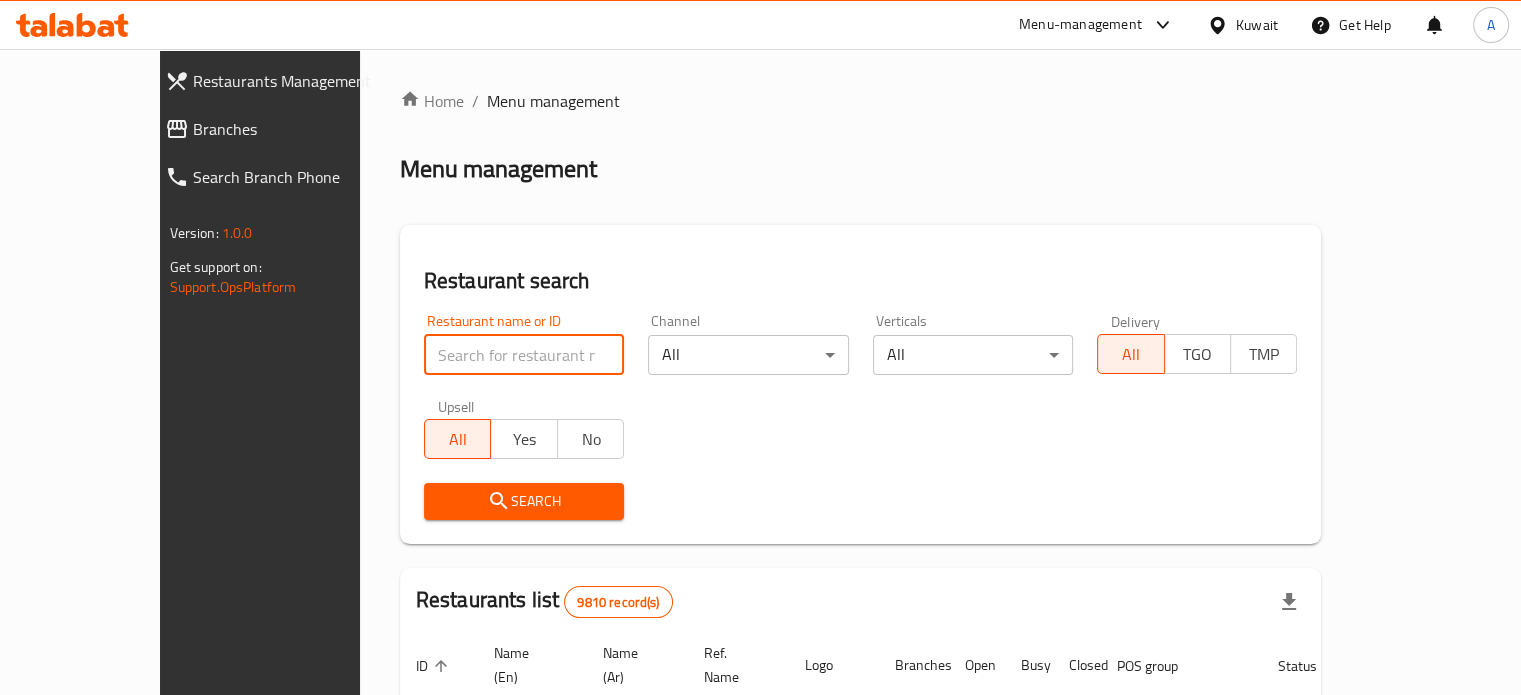 type on "94 grams" 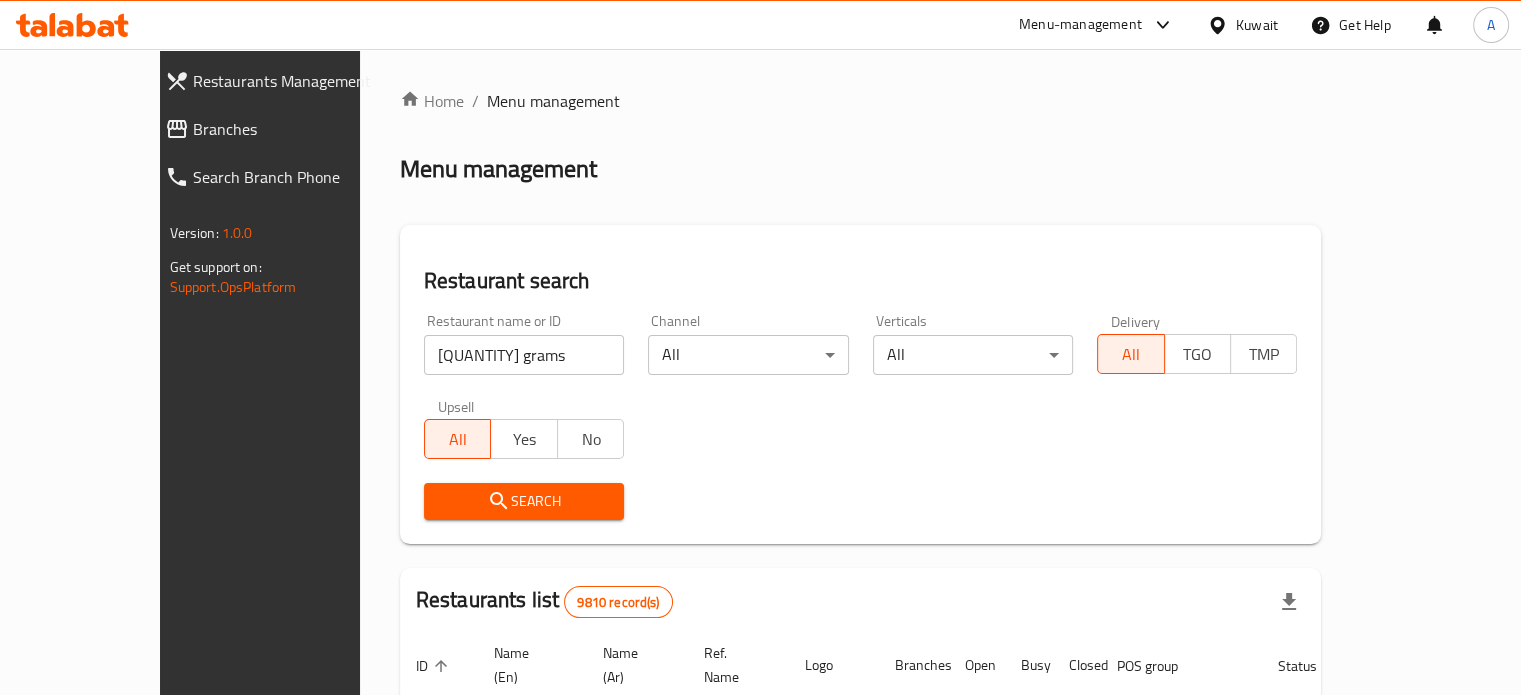 click on "Search" at bounding box center (524, 501) 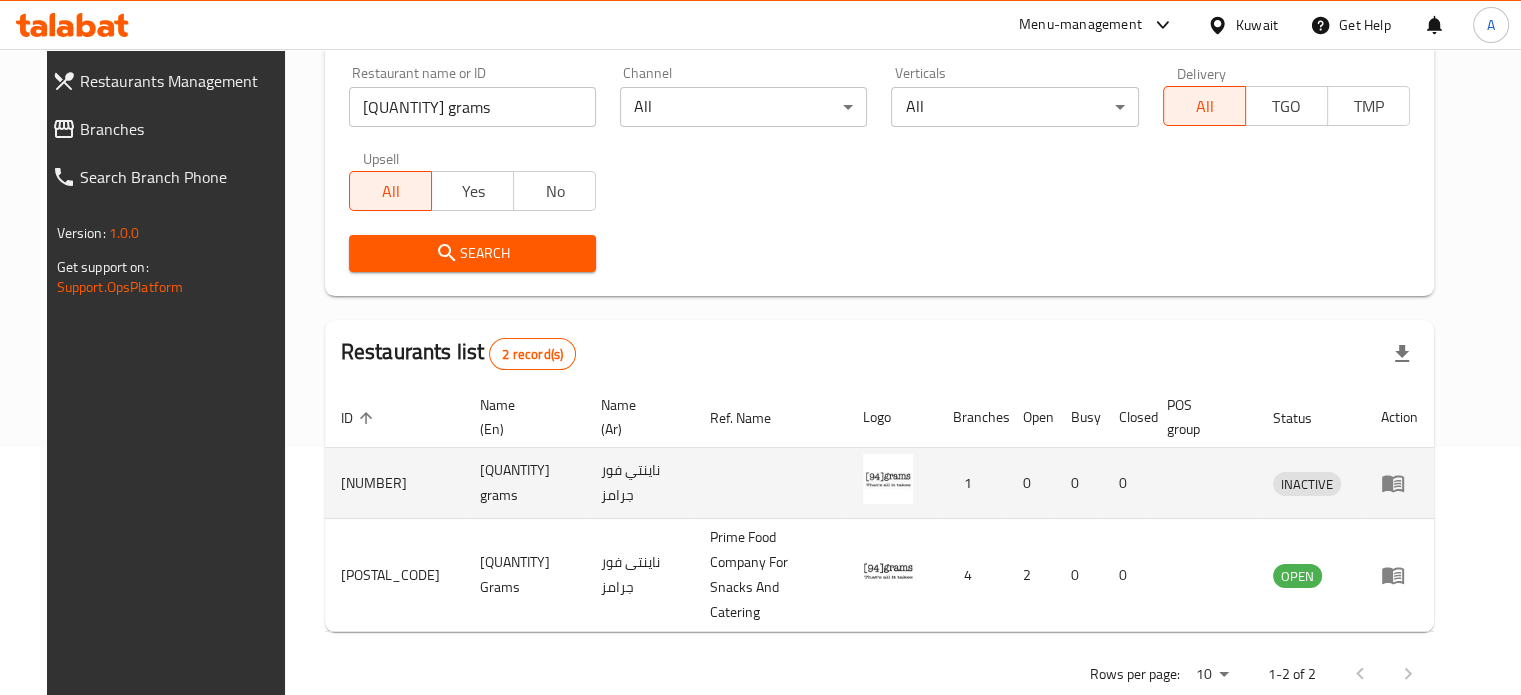 scroll, scrollTop: 249, scrollLeft: 0, axis: vertical 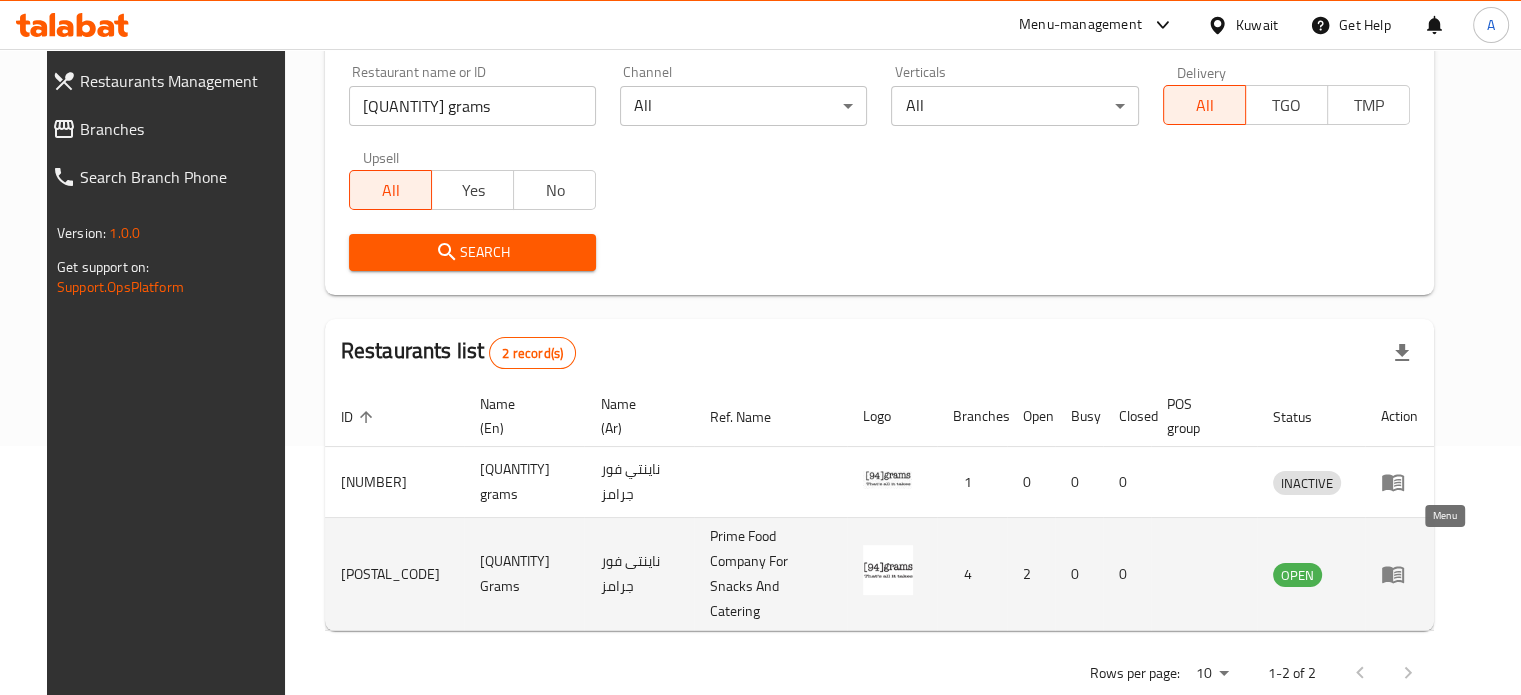 click 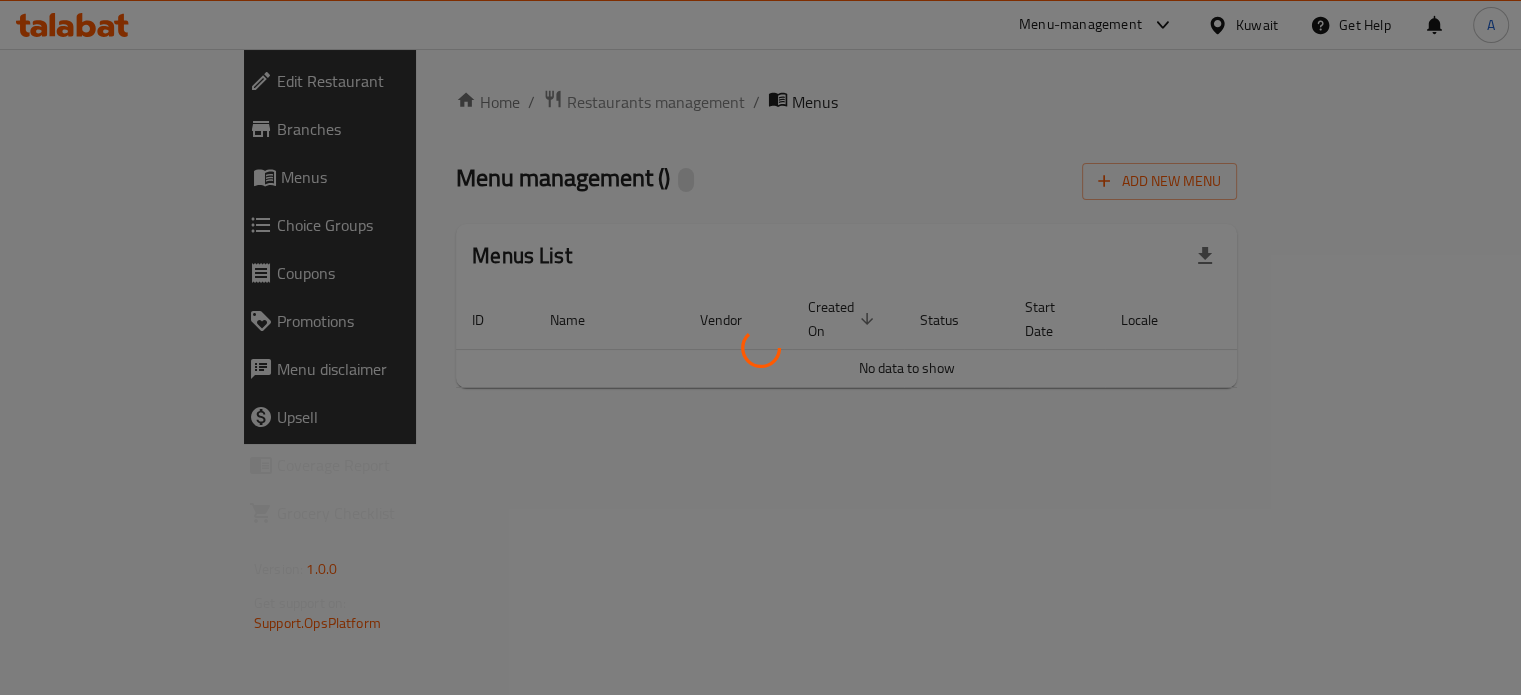 scroll, scrollTop: 0, scrollLeft: 0, axis: both 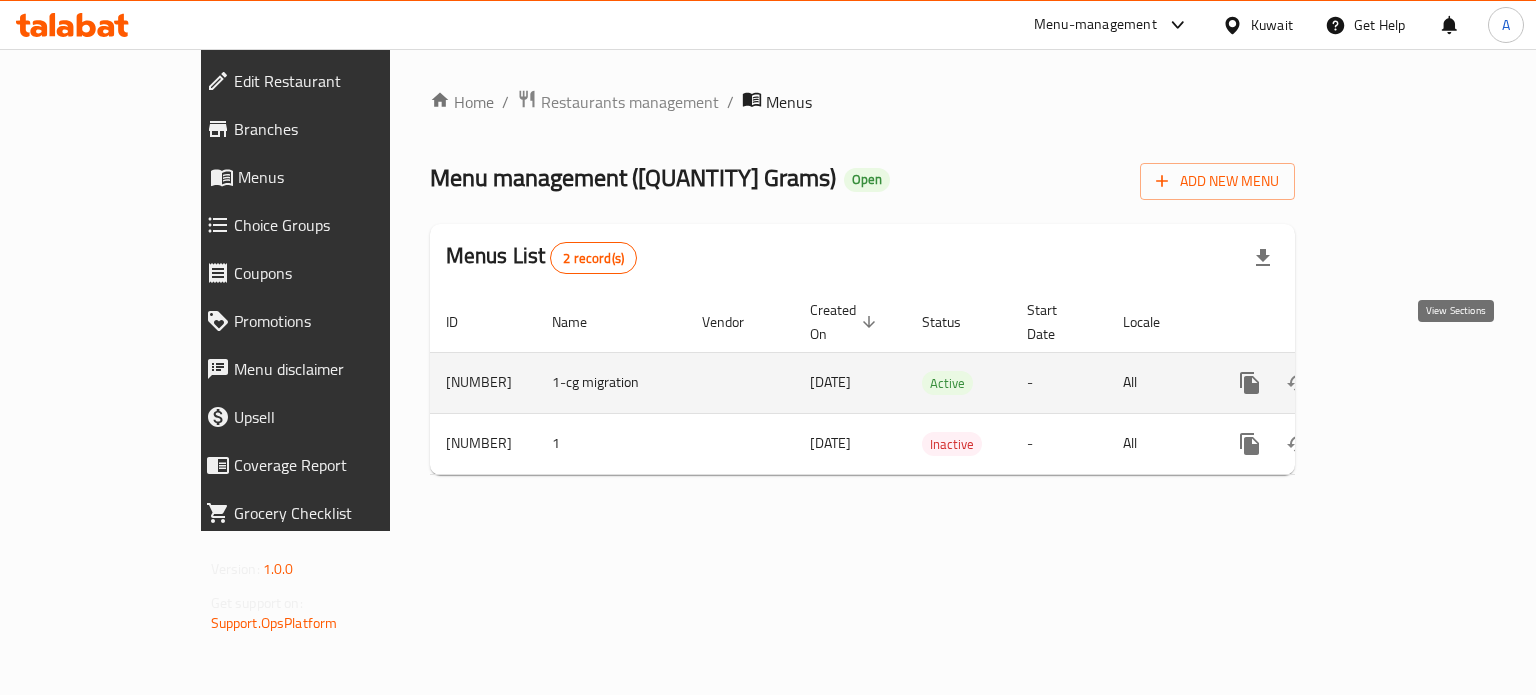 click 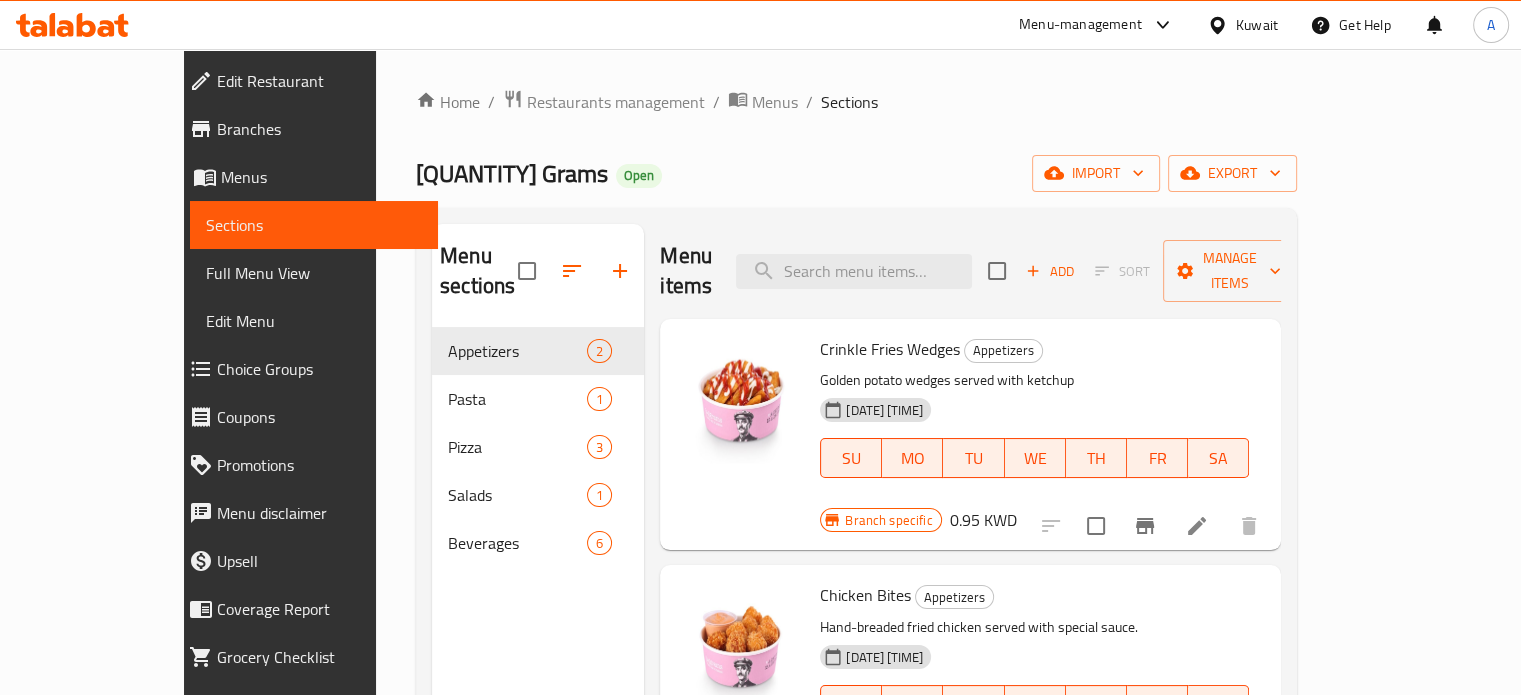 click on "Branches" at bounding box center (319, 129) 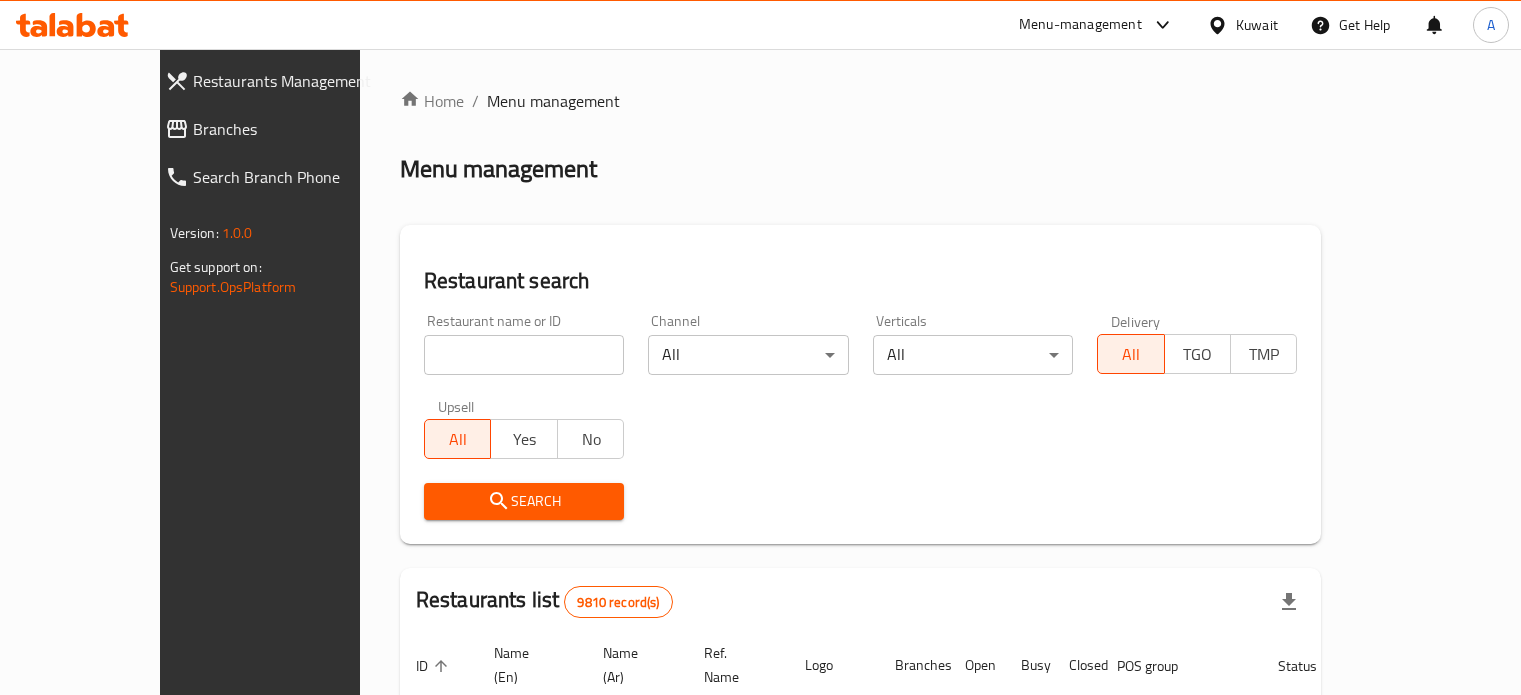 scroll, scrollTop: 0, scrollLeft: 0, axis: both 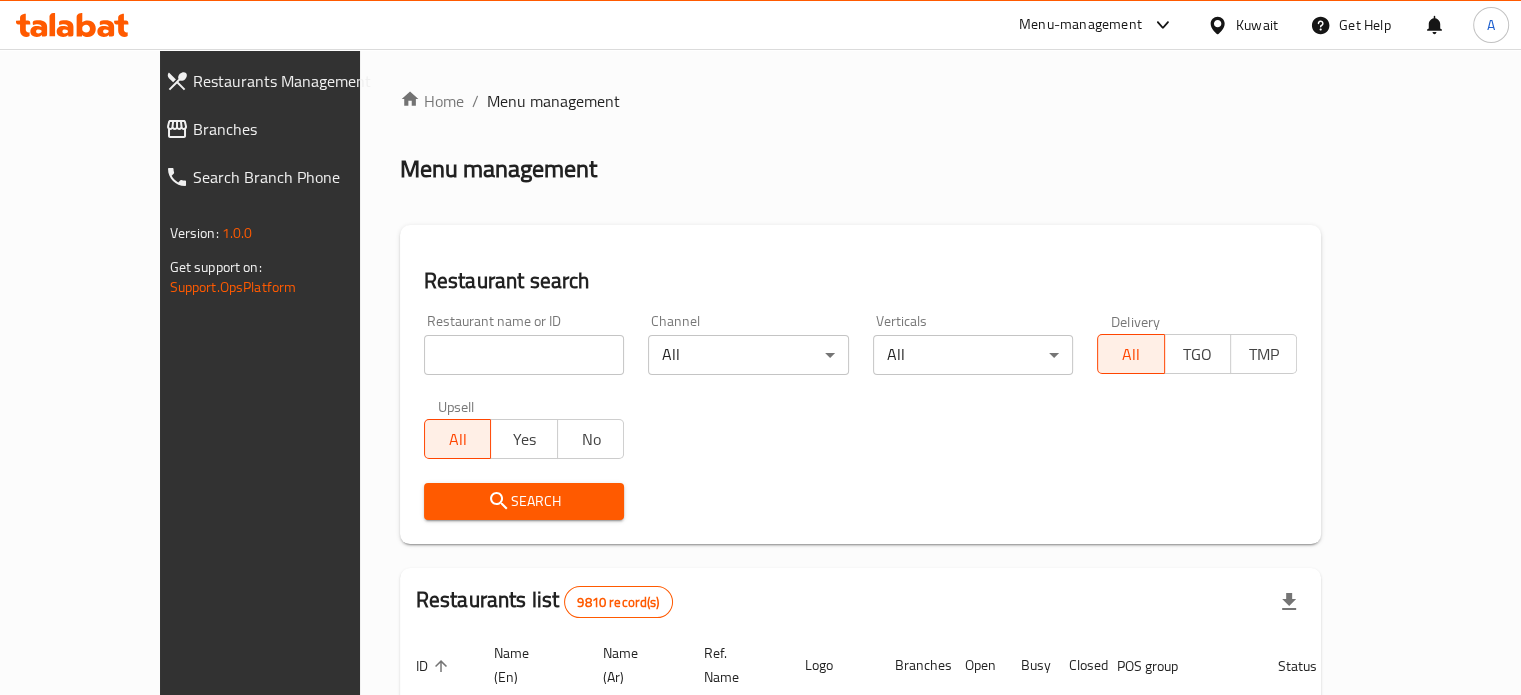 click at bounding box center (524, 355) 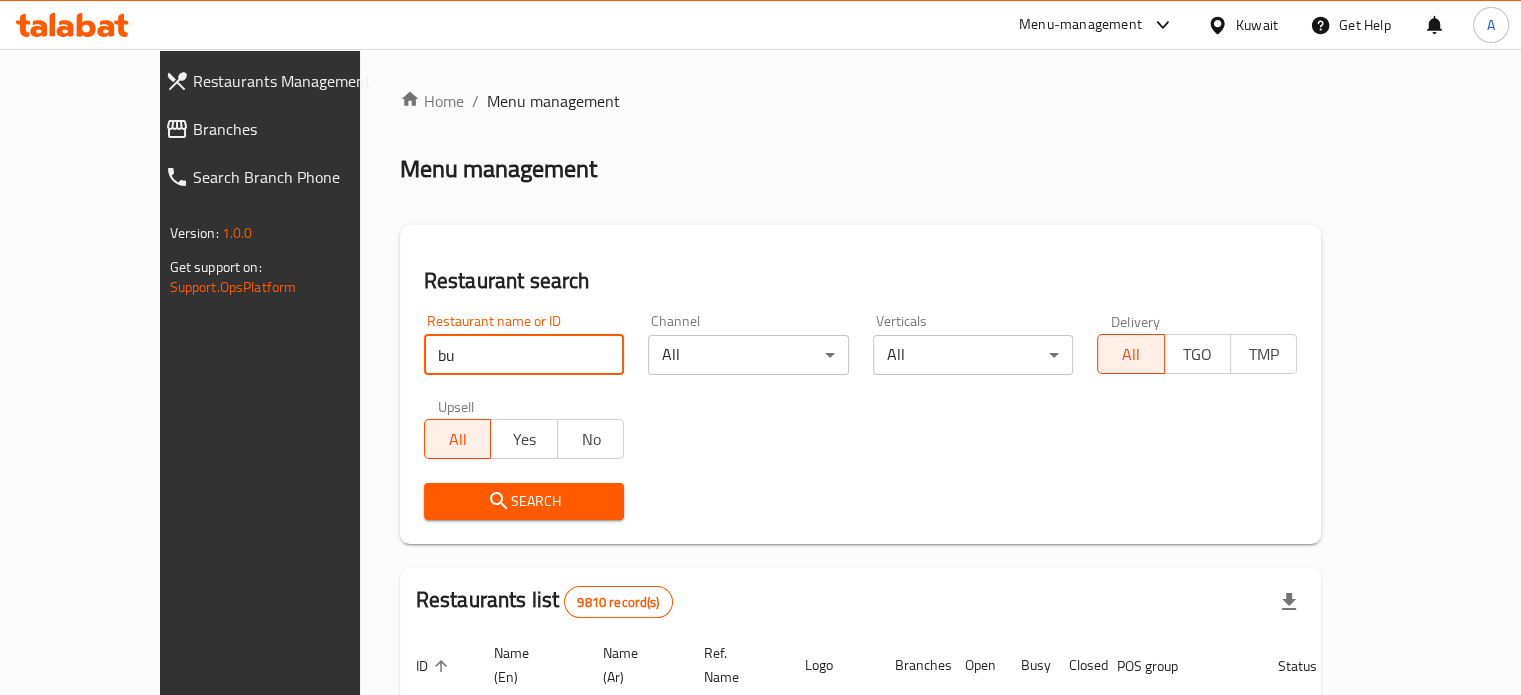 type on "bukhari aljakh" 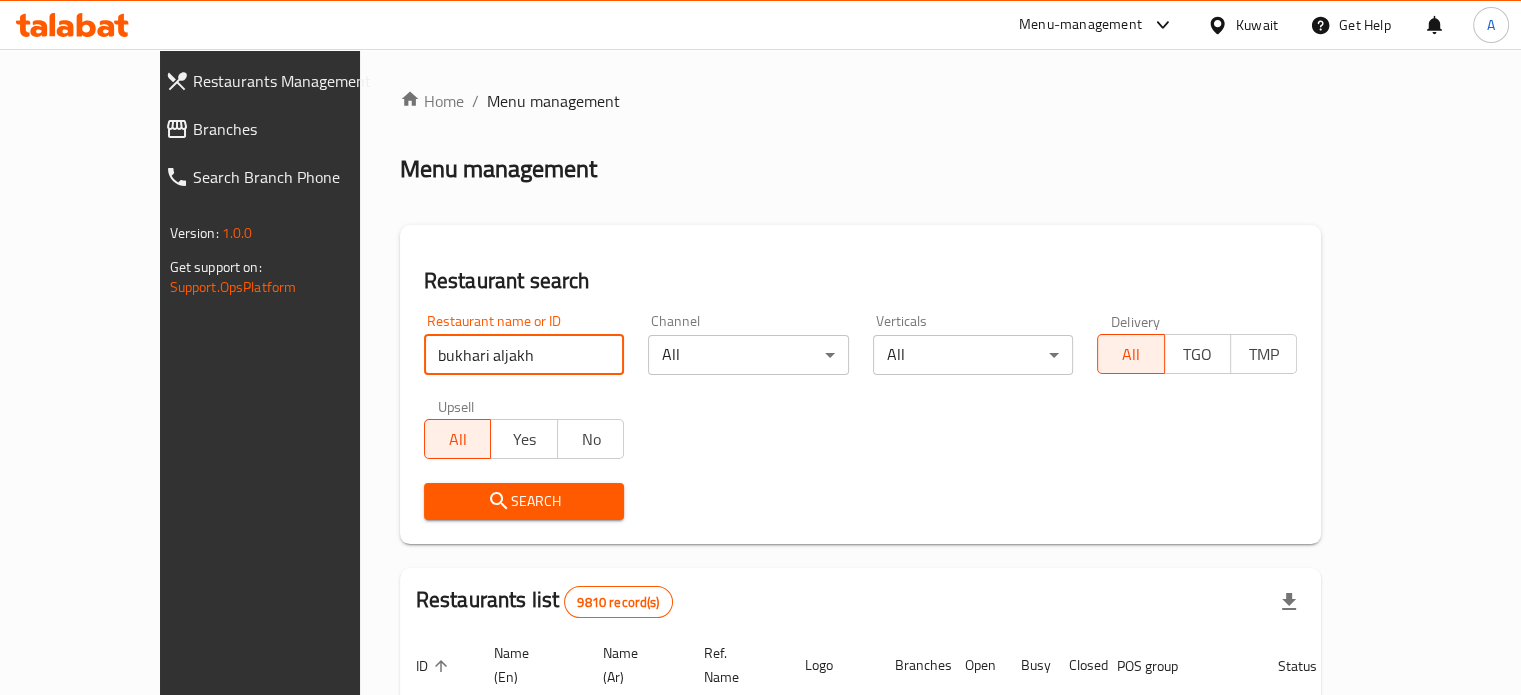 click on "Search" at bounding box center [524, 501] 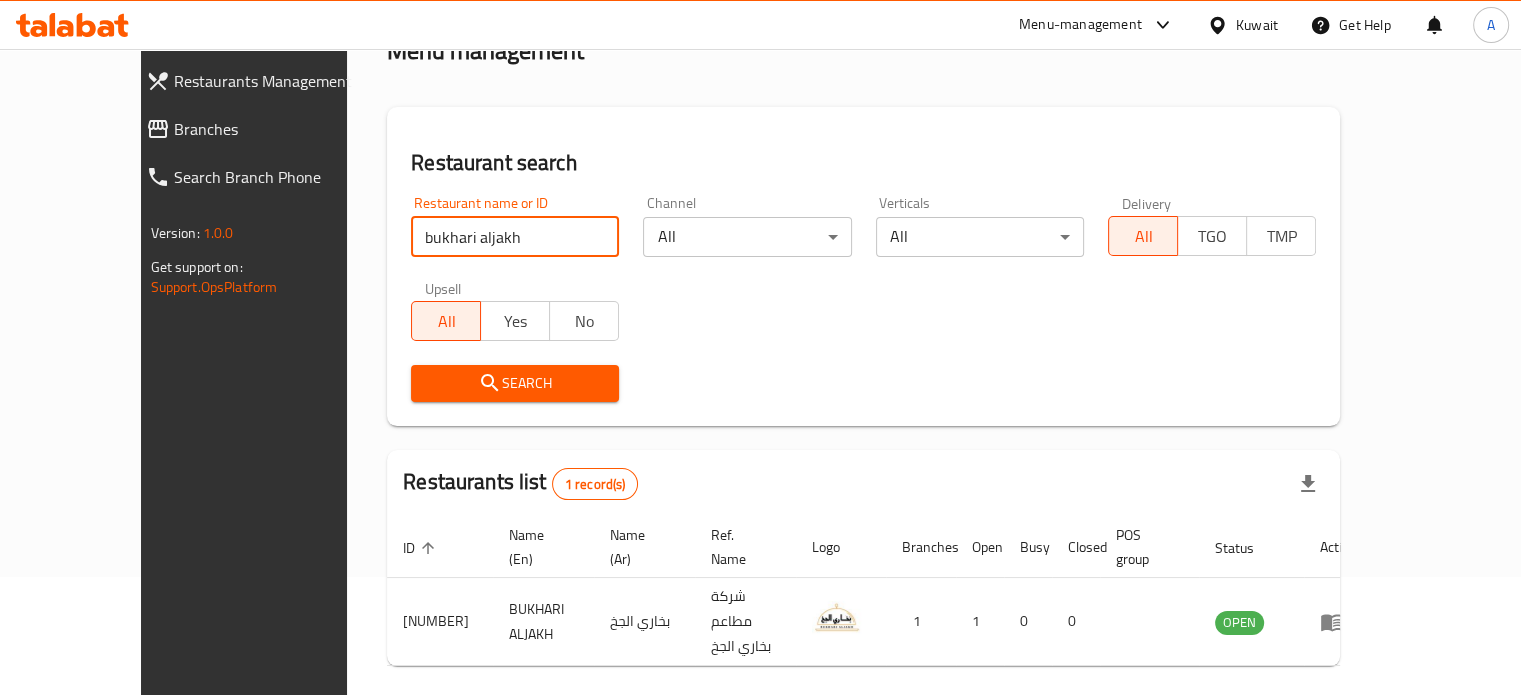 scroll, scrollTop: 156, scrollLeft: 0, axis: vertical 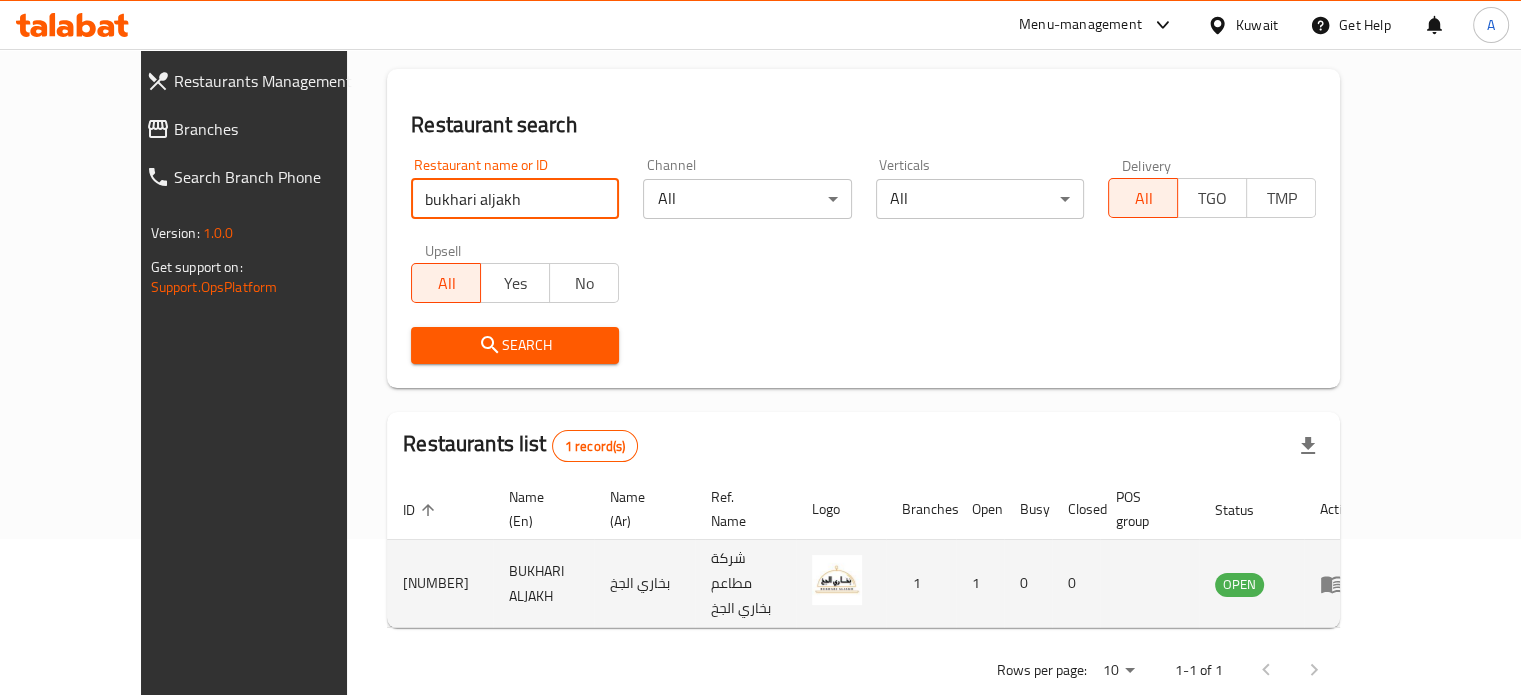 click 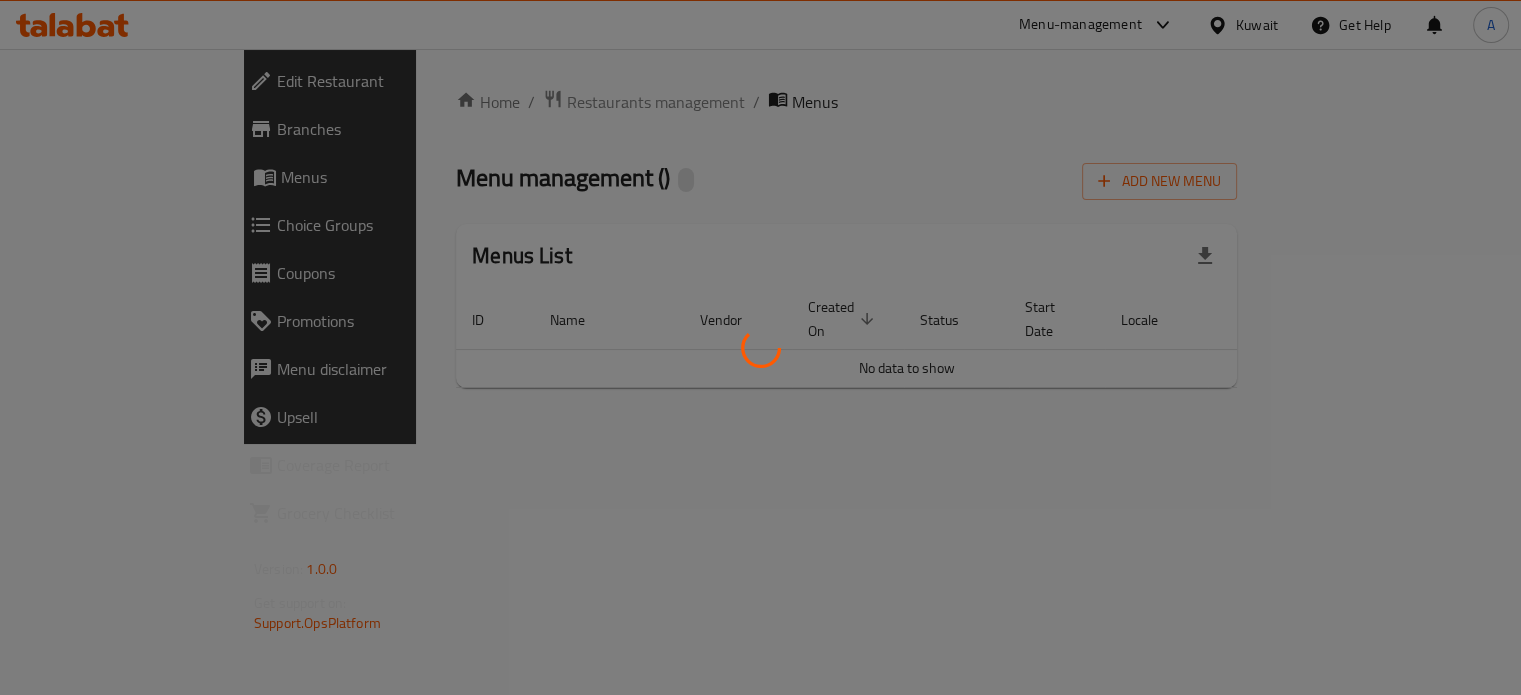 scroll, scrollTop: 0, scrollLeft: 0, axis: both 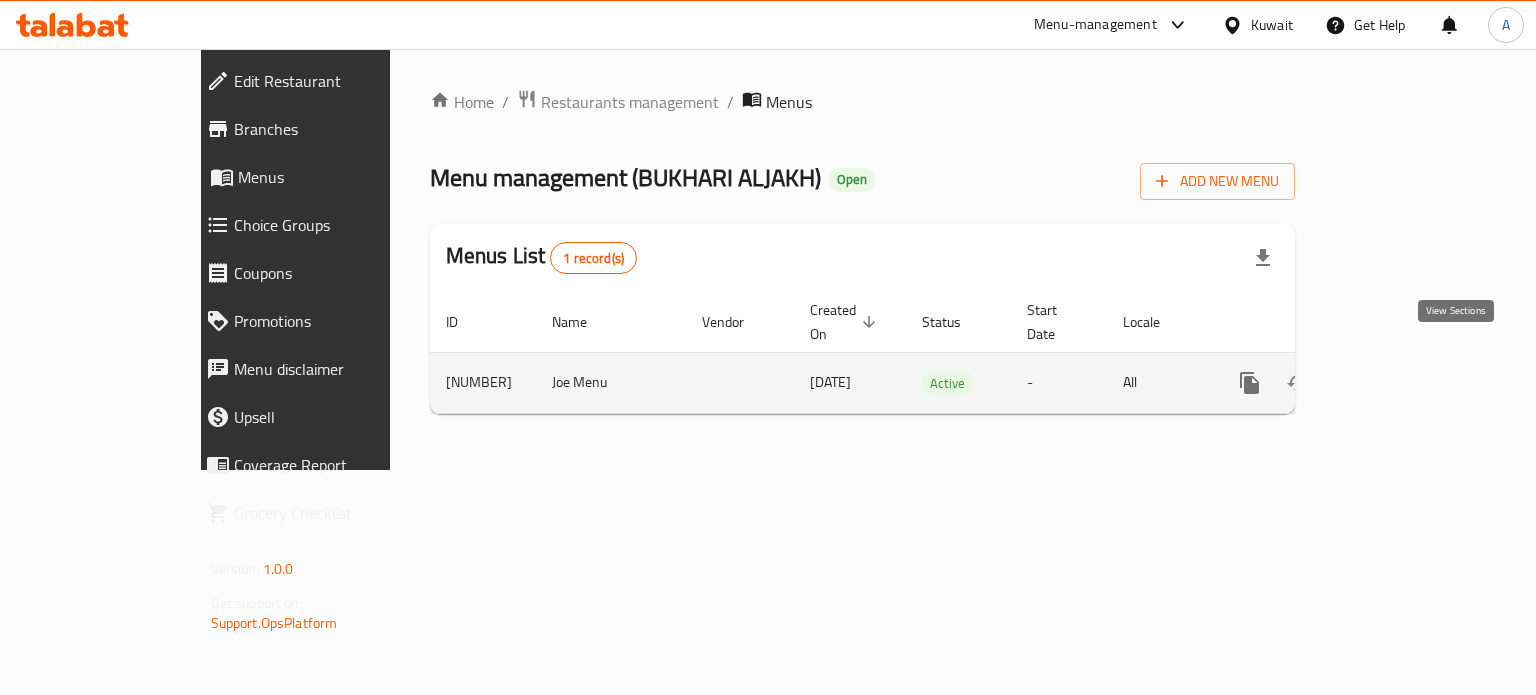click at bounding box center (1394, 383) 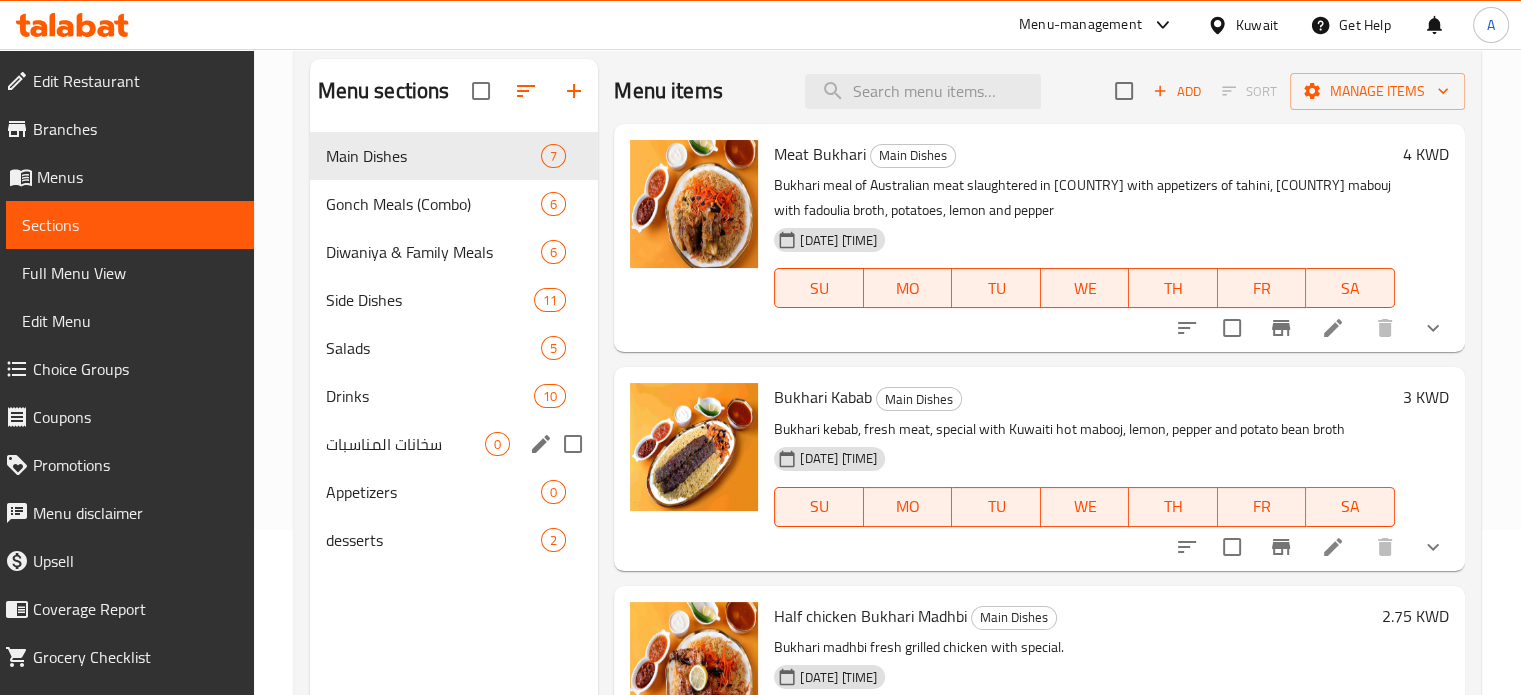 scroll, scrollTop: 200, scrollLeft: 0, axis: vertical 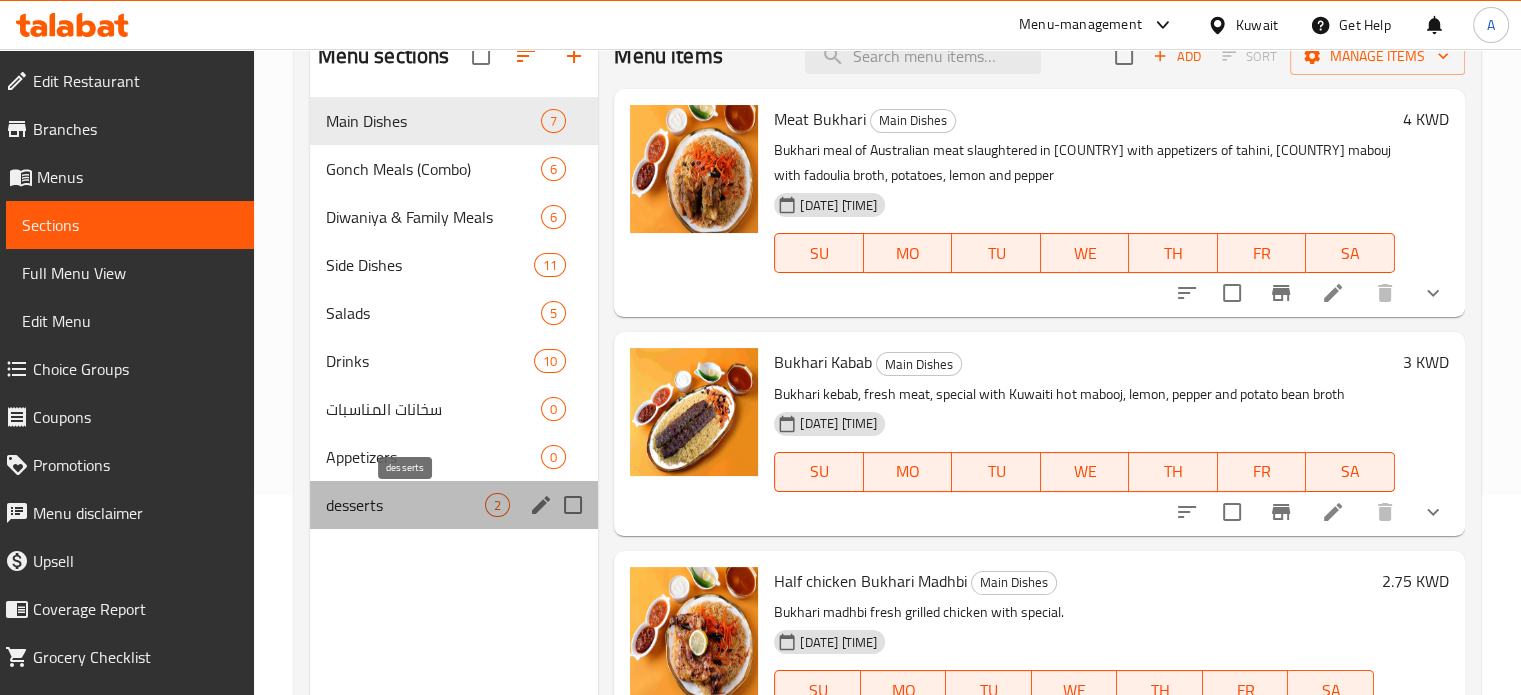 click on "desserts" at bounding box center (406, 505) 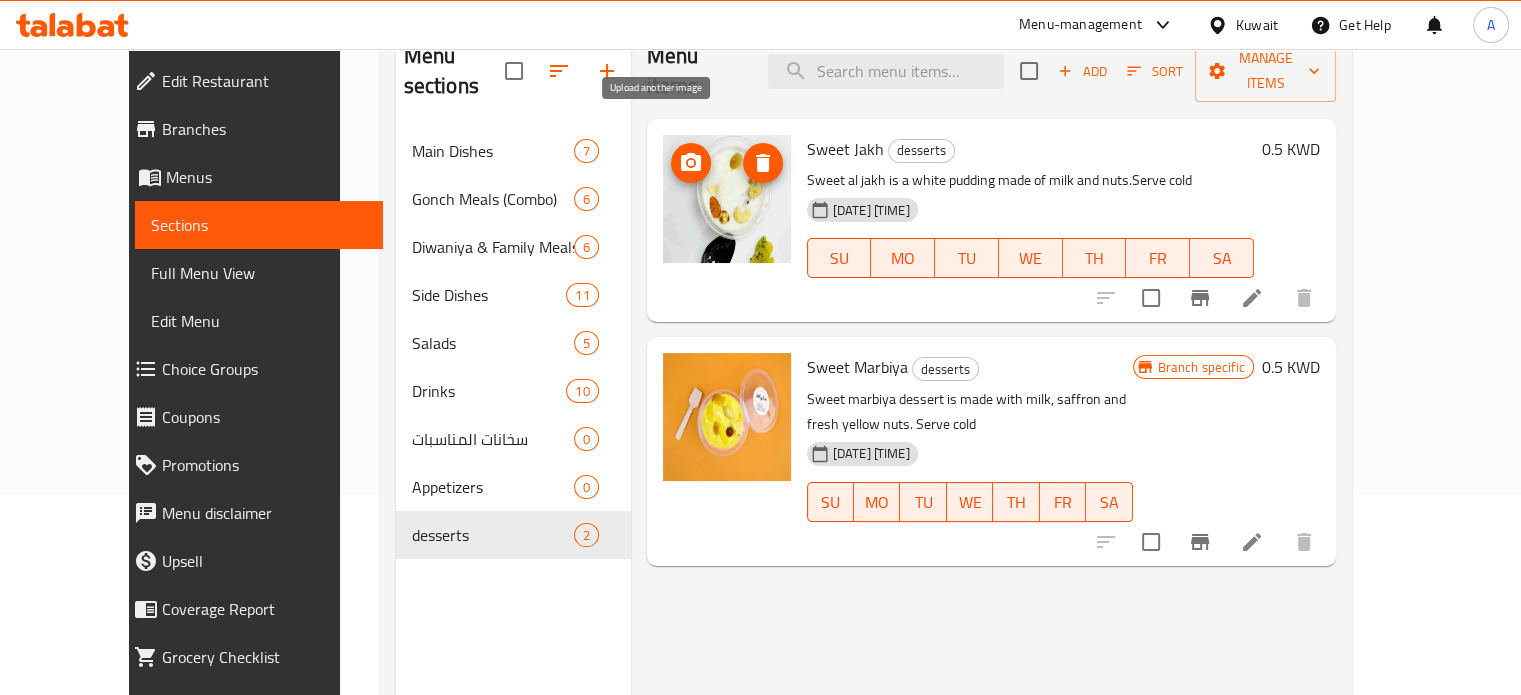 click 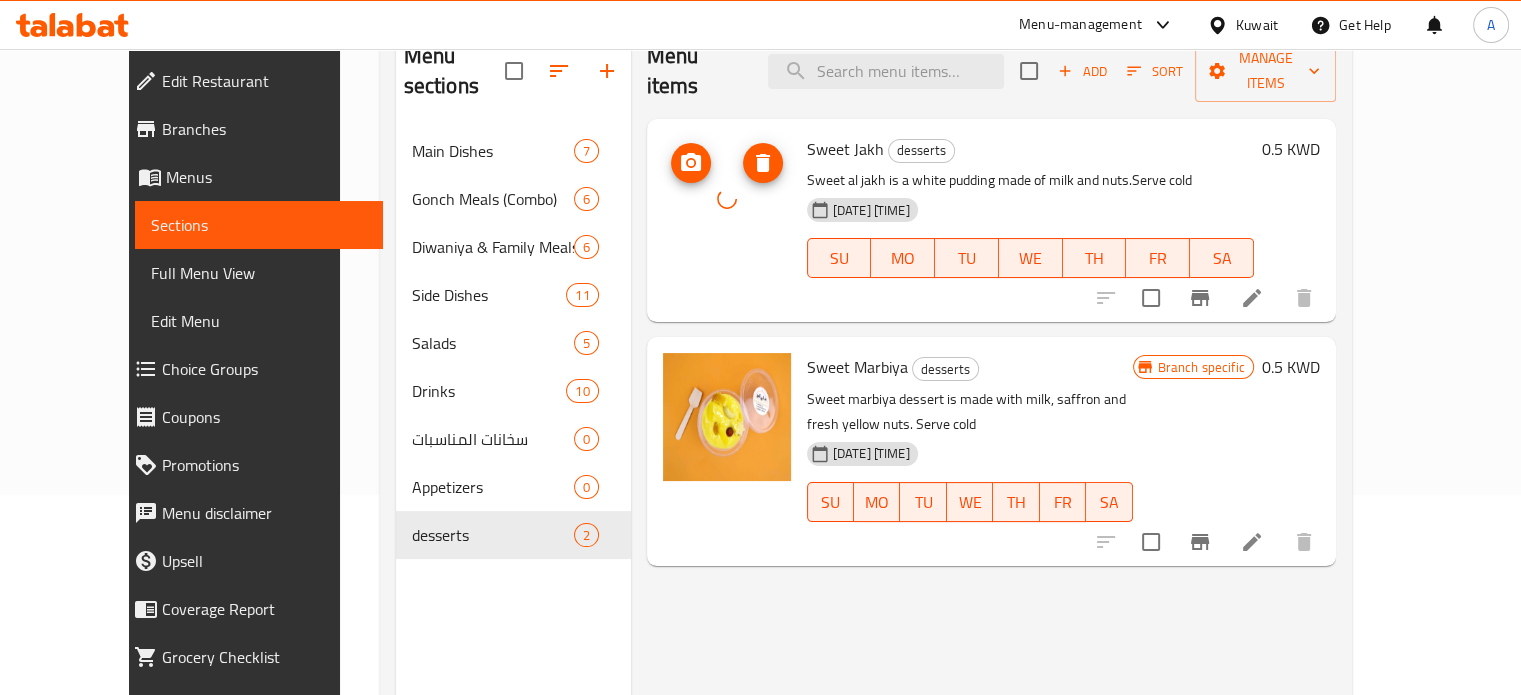 drag, startPoint x: 661, startPoint y: 138, endPoint x: 233, endPoint y: 60, distance: 435.0494 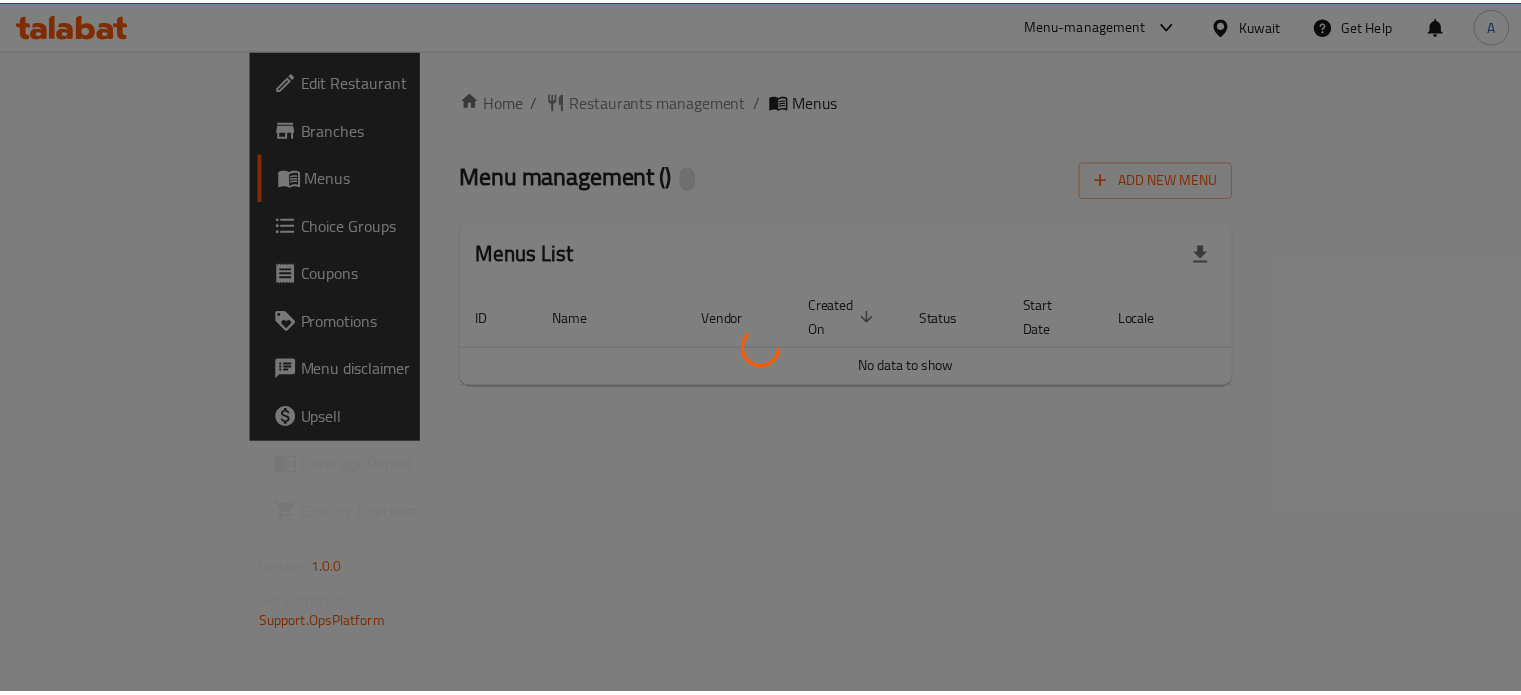 scroll, scrollTop: 0, scrollLeft: 0, axis: both 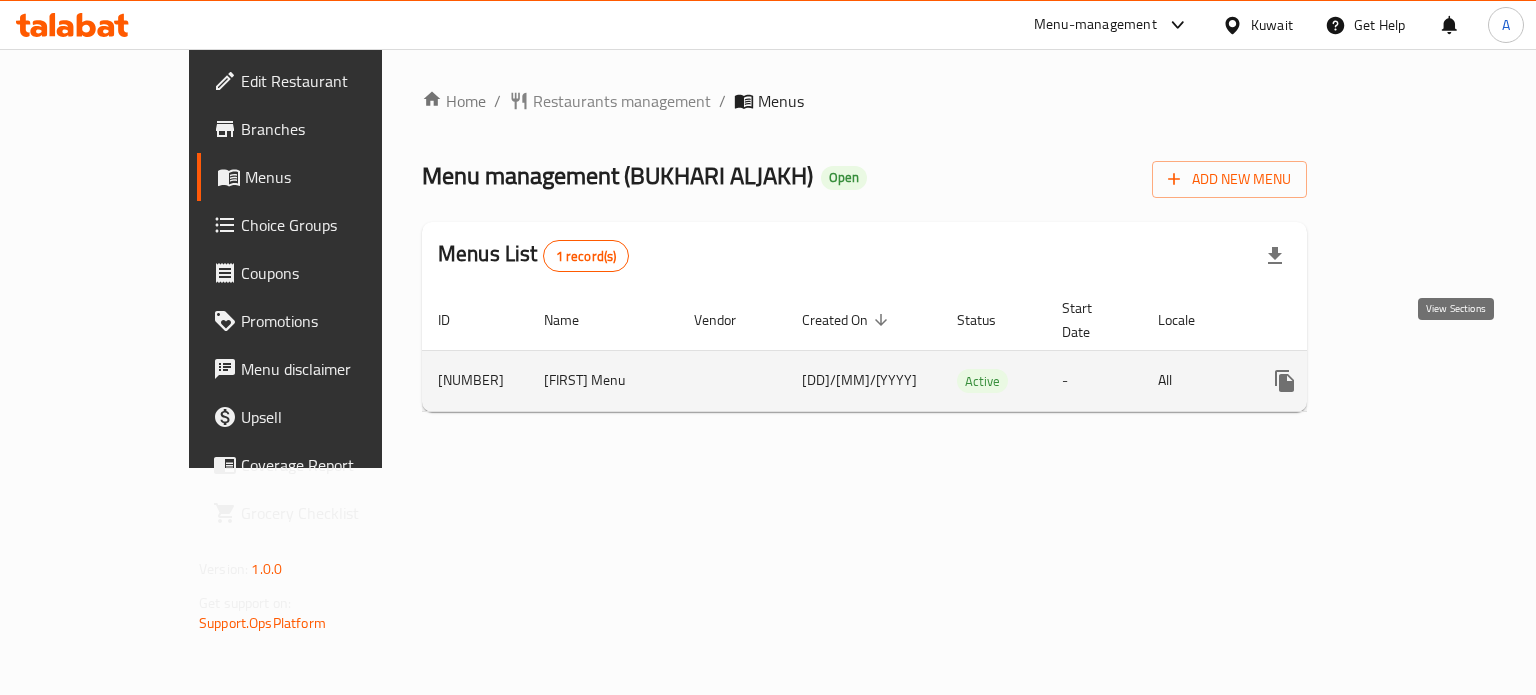 click 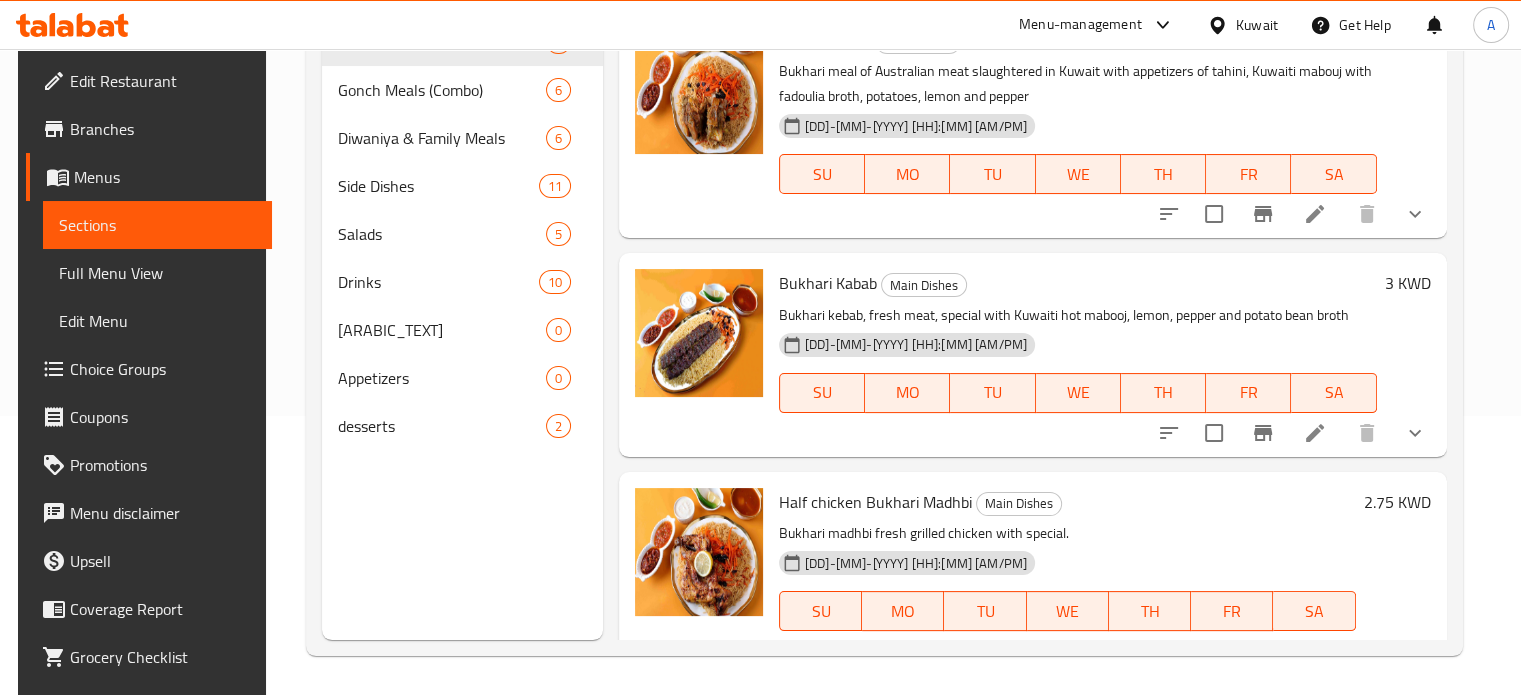 scroll, scrollTop: 280, scrollLeft: 0, axis: vertical 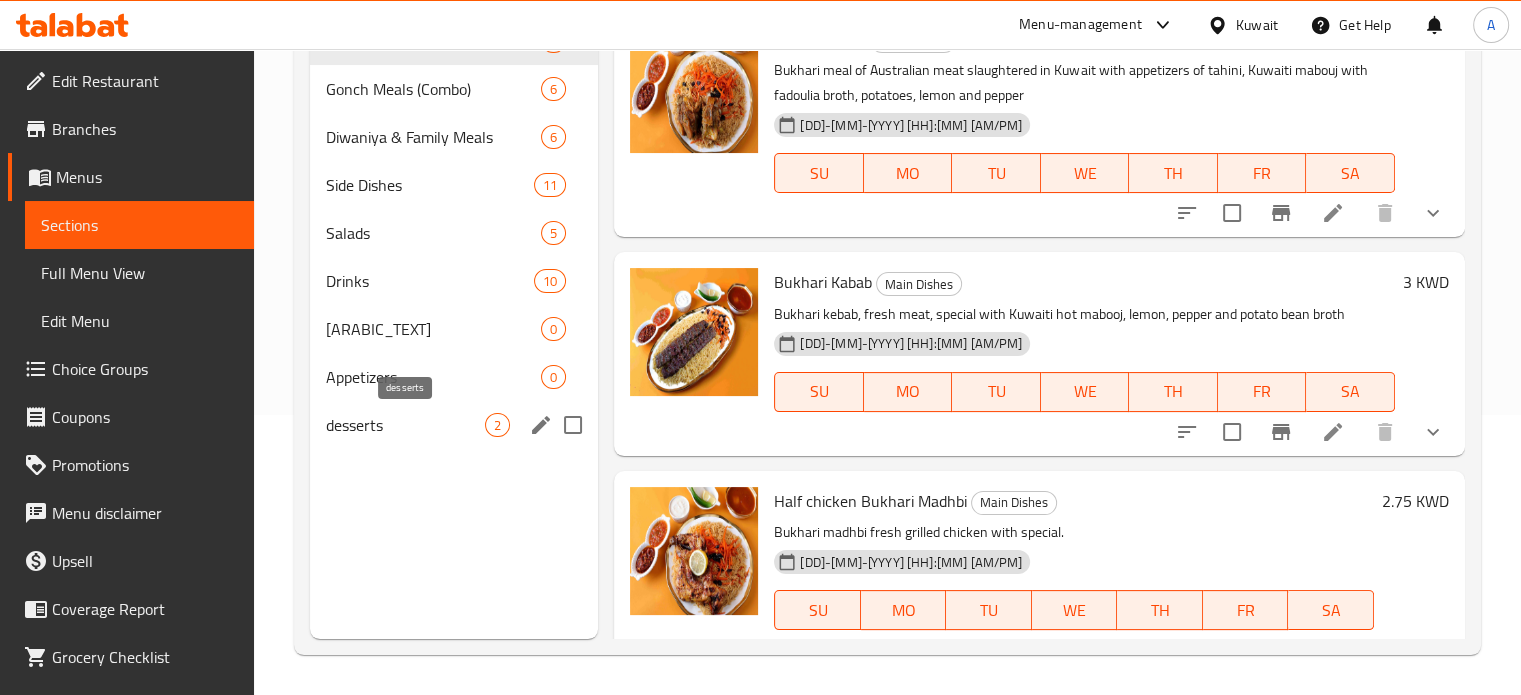 click on "desserts" at bounding box center [406, 425] 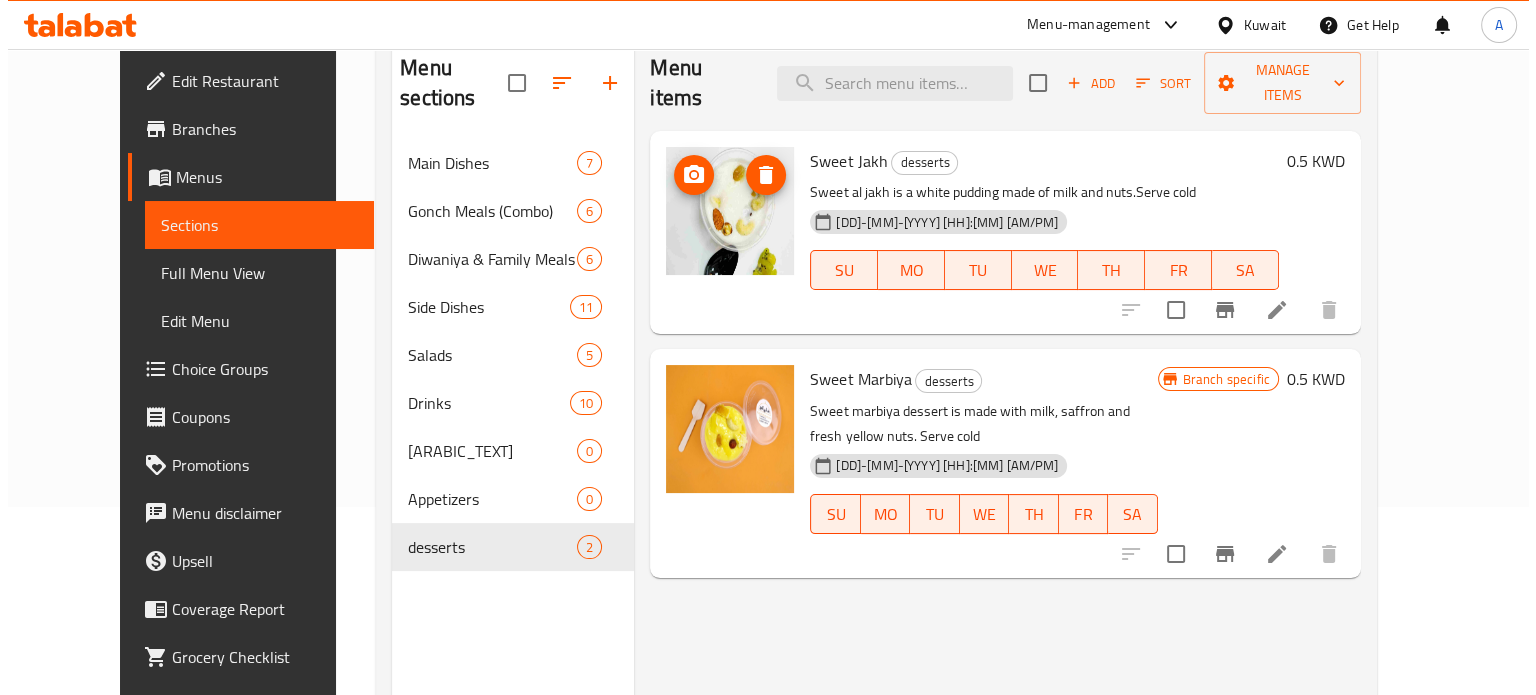 scroll, scrollTop: 80, scrollLeft: 0, axis: vertical 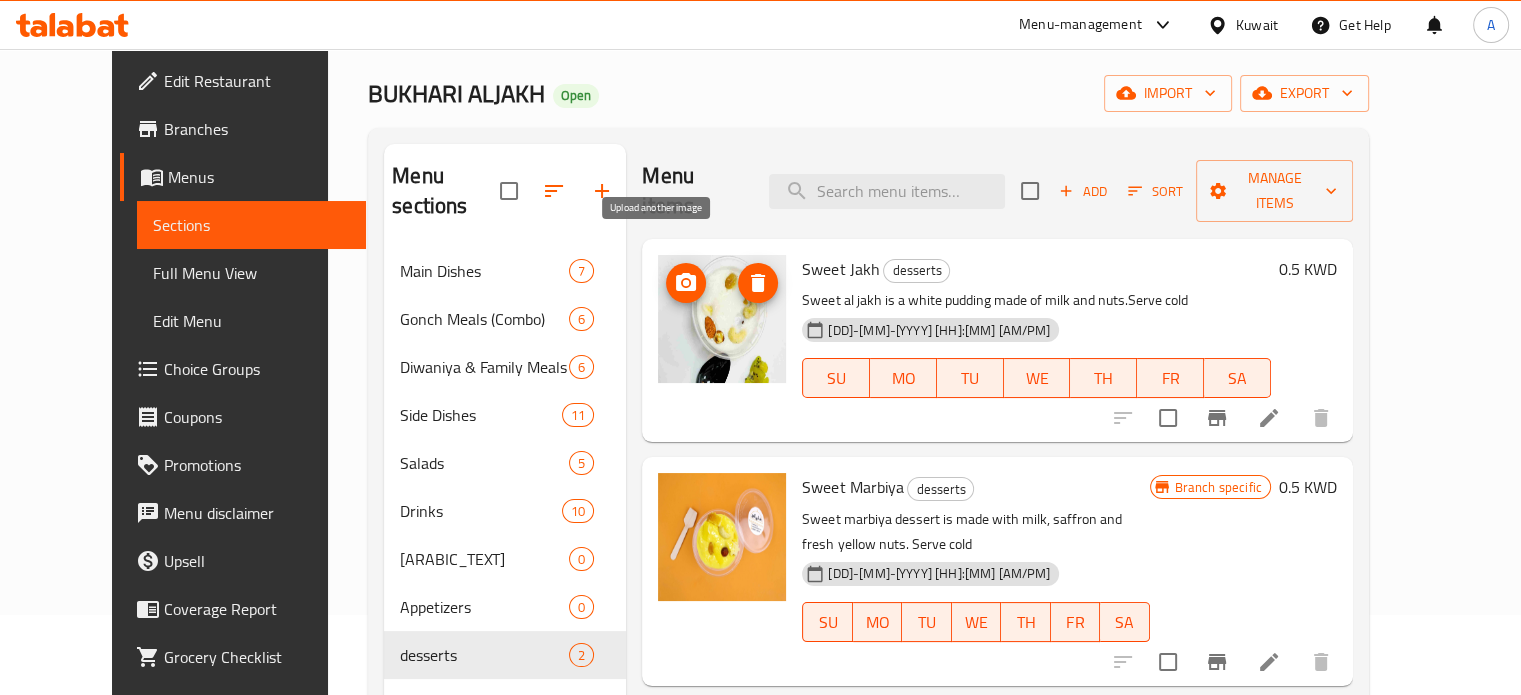 click 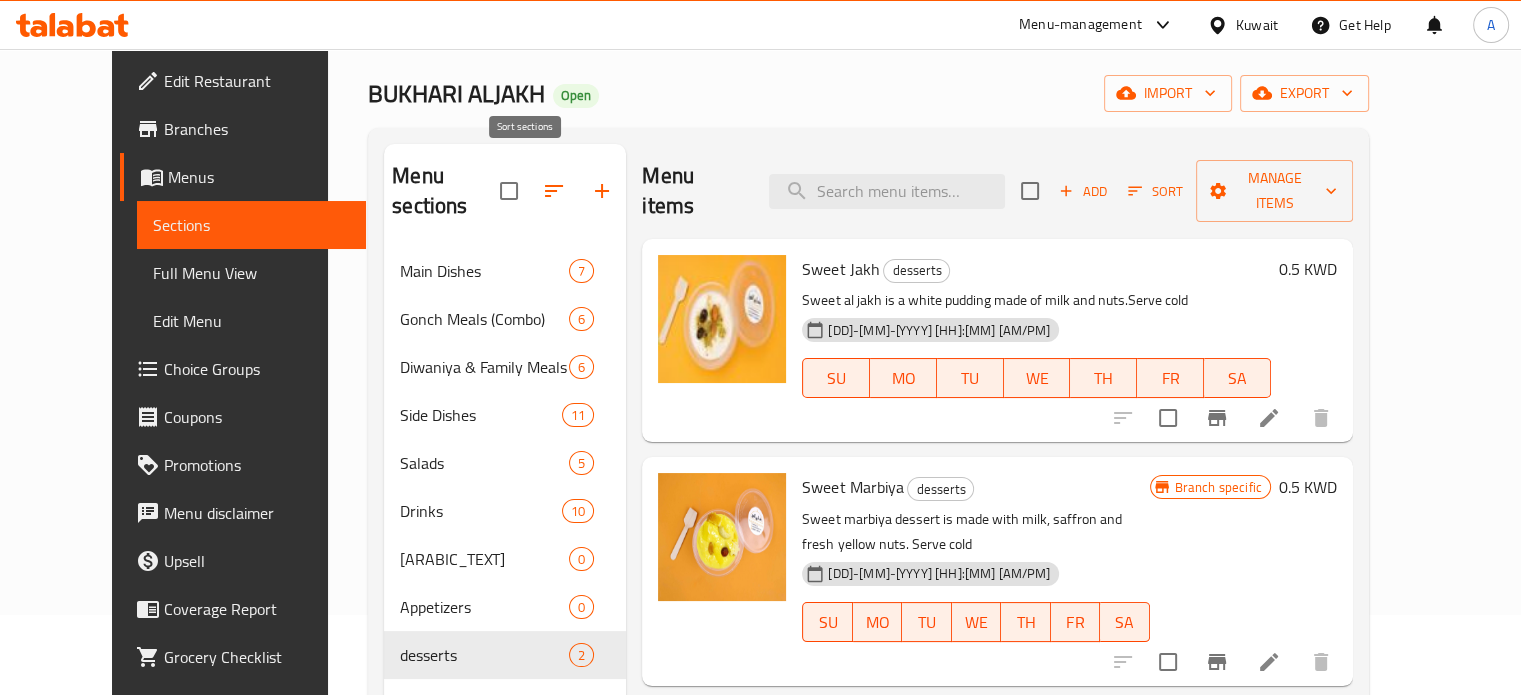 click 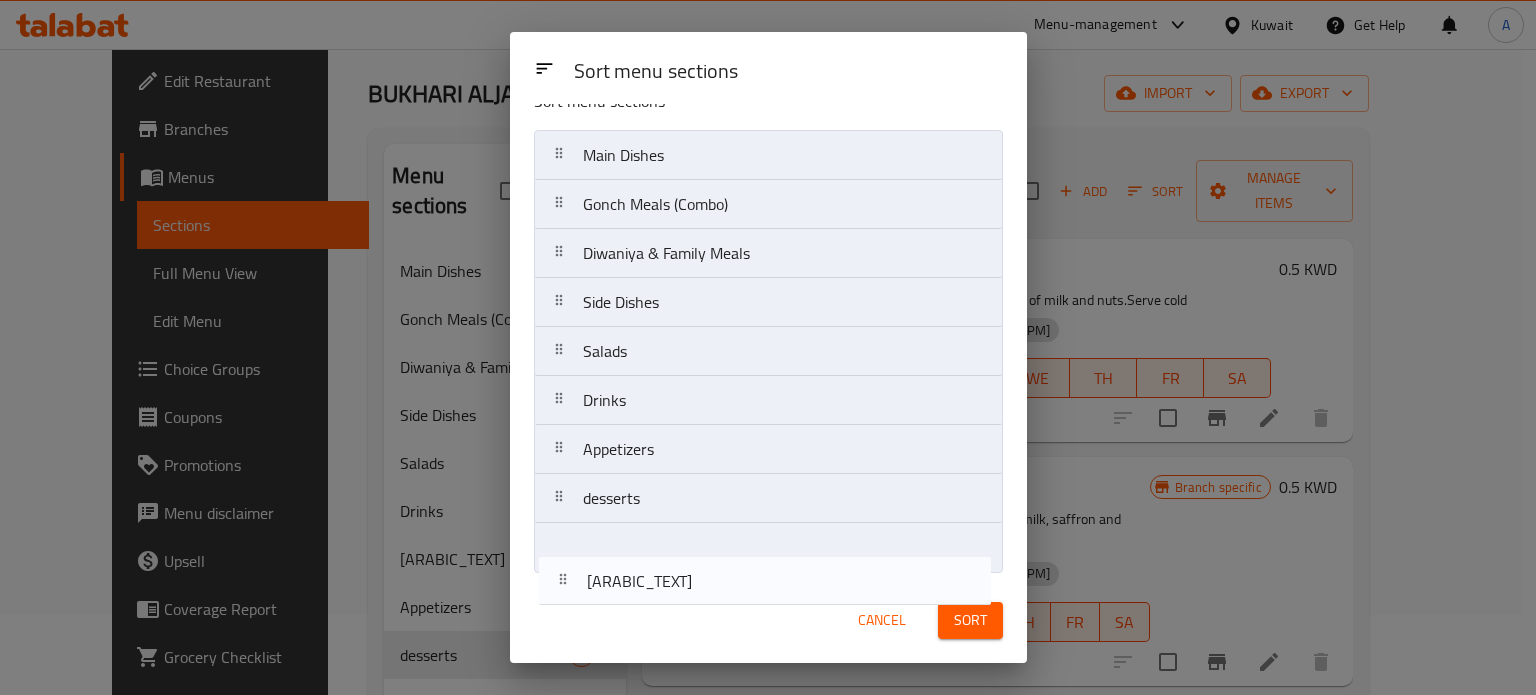 scroll, scrollTop: 31, scrollLeft: 0, axis: vertical 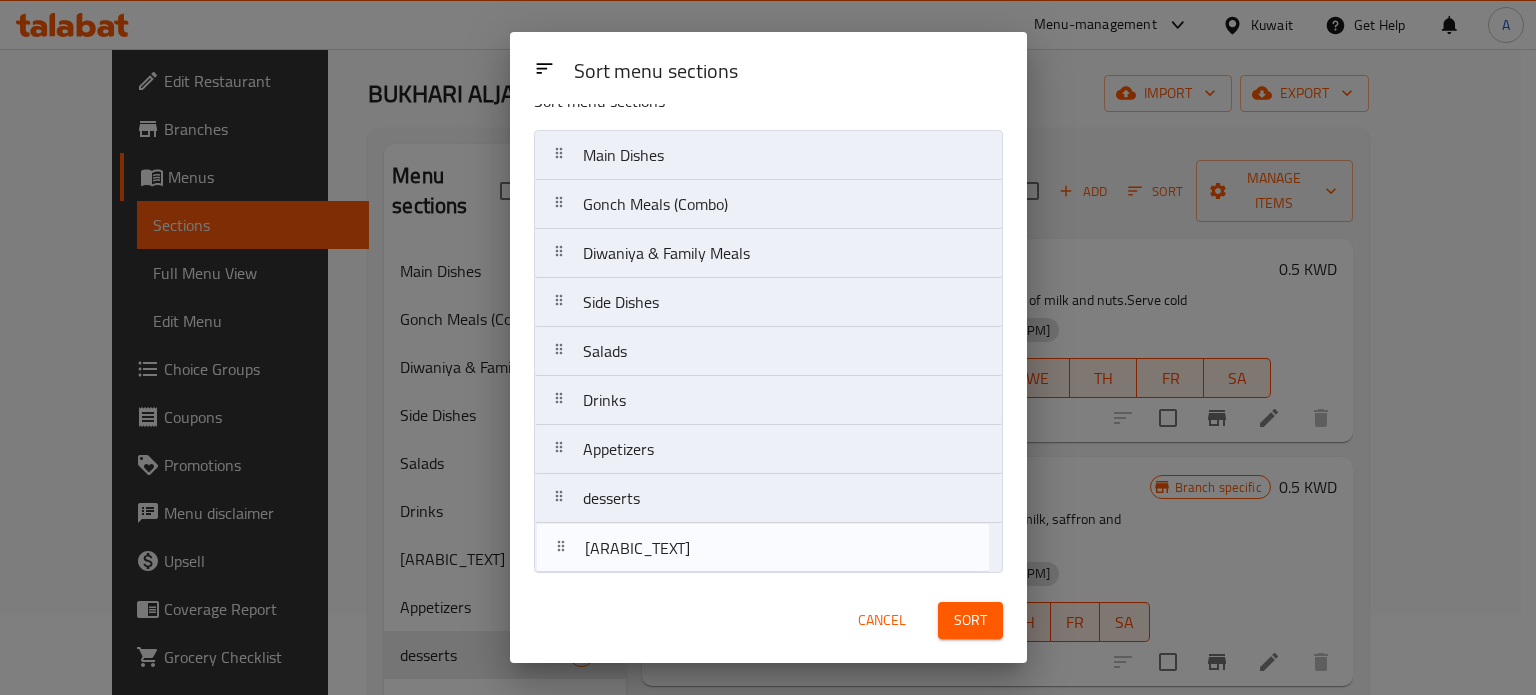 drag, startPoint x: 711, startPoint y: 489, endPoint x: 714, endPoint y: 563, distance: 74.06078 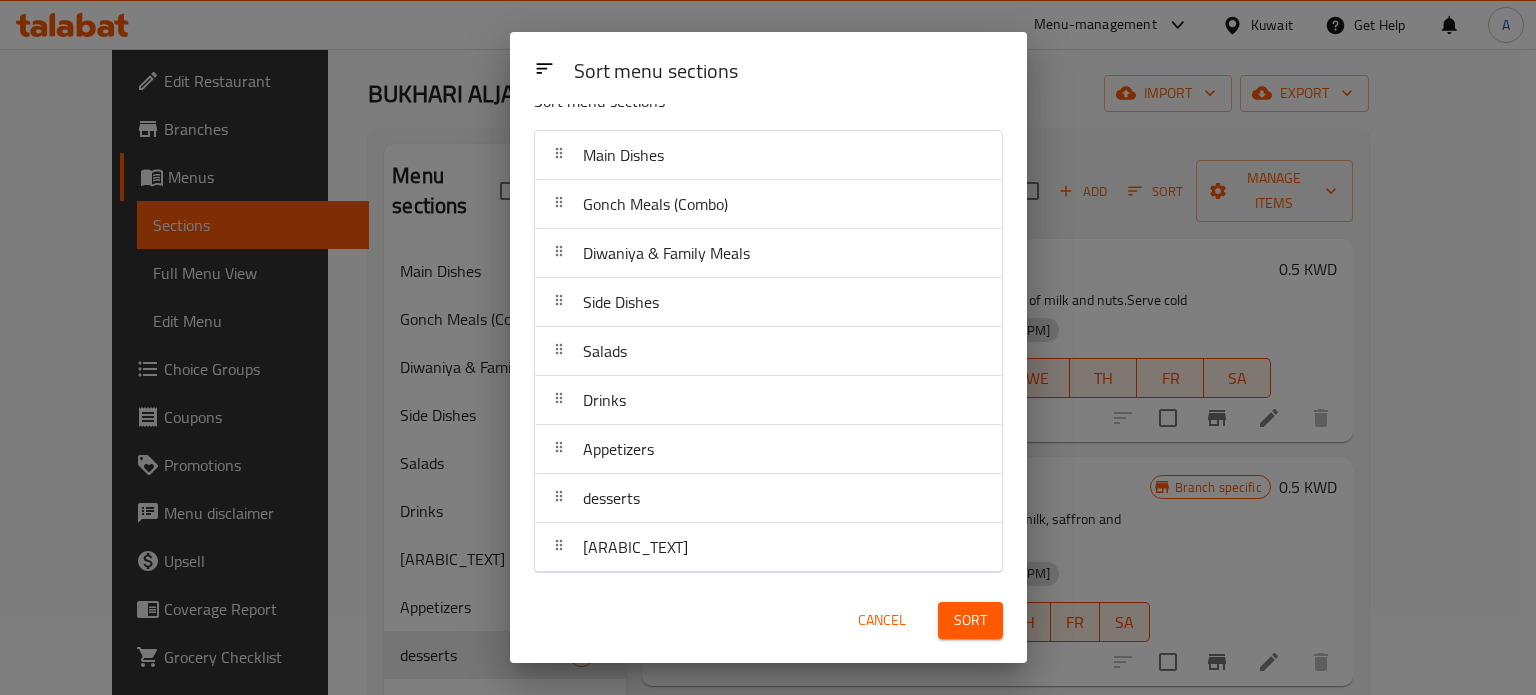 click on "Sort" at bounding box center (970, 620) 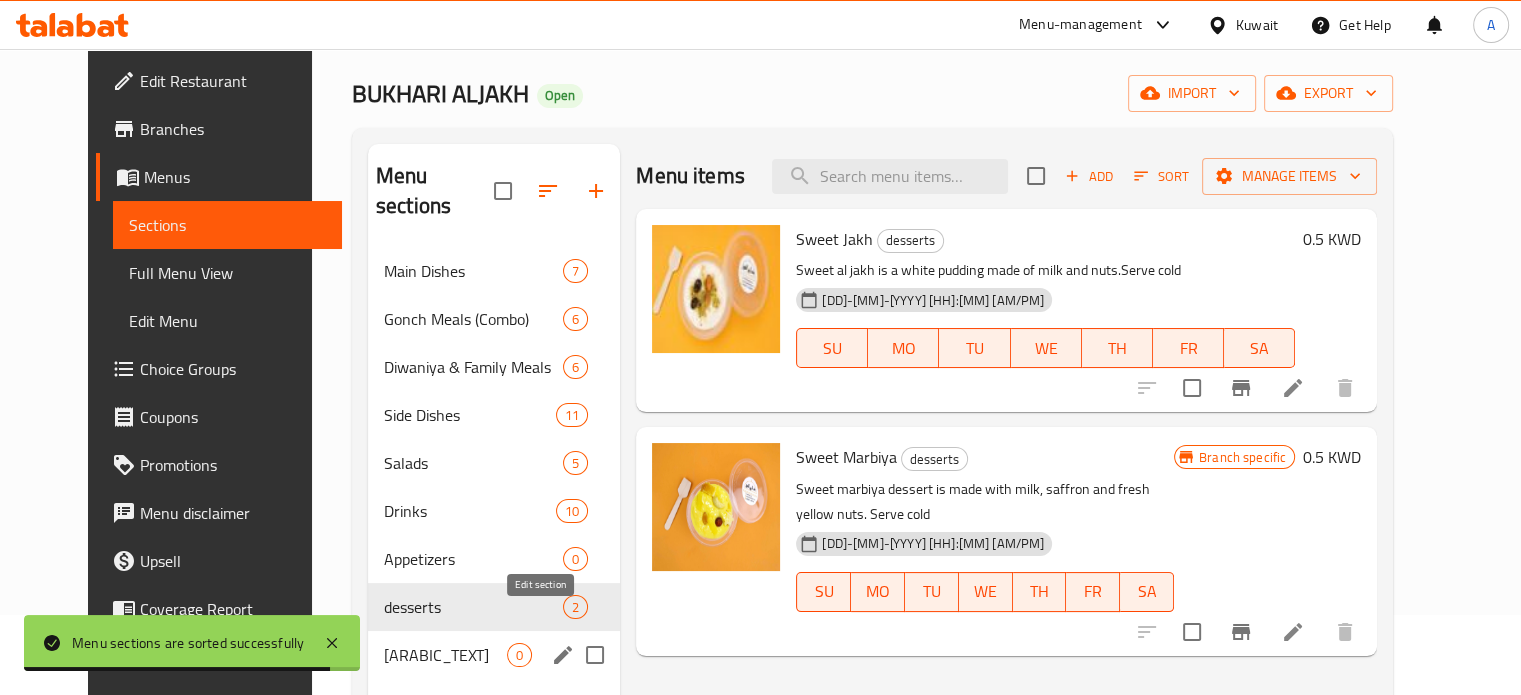click 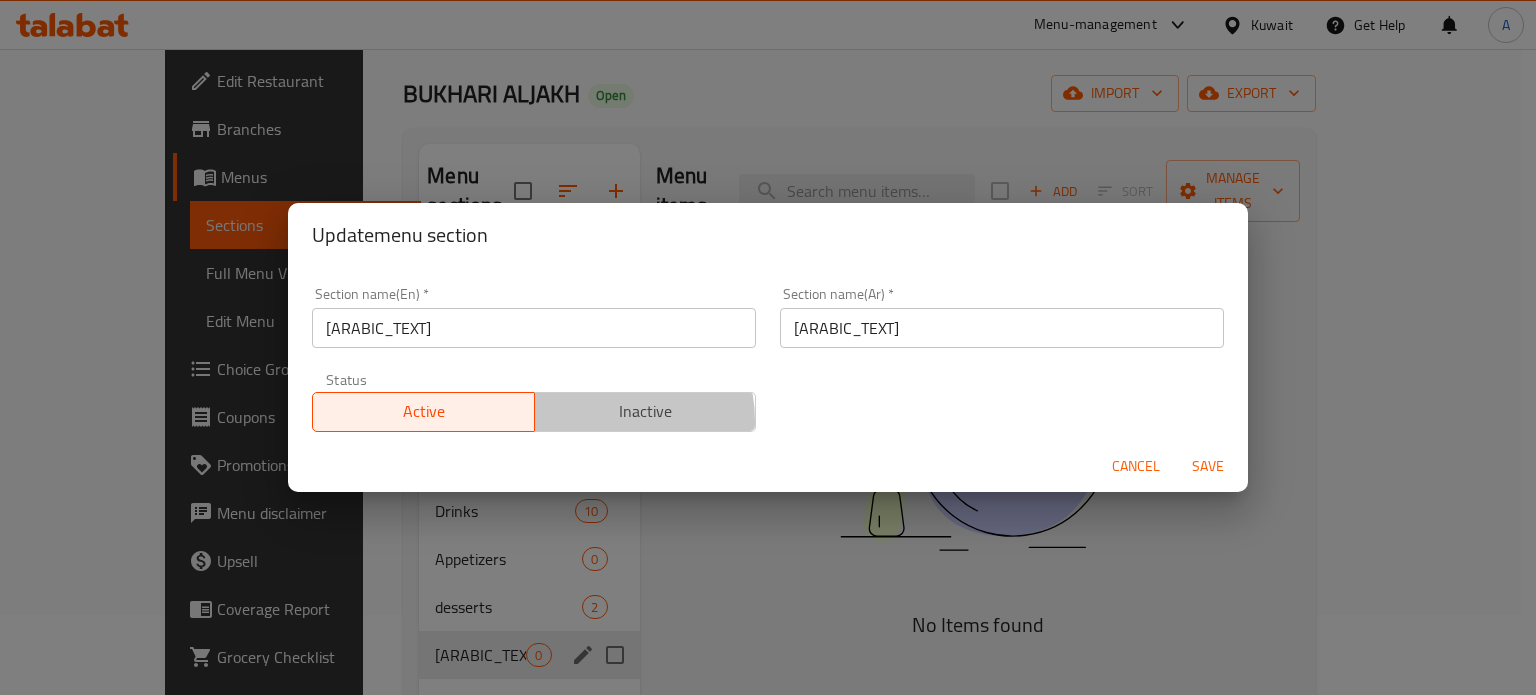 click on "Inactive" at bounding box center (646, 411) 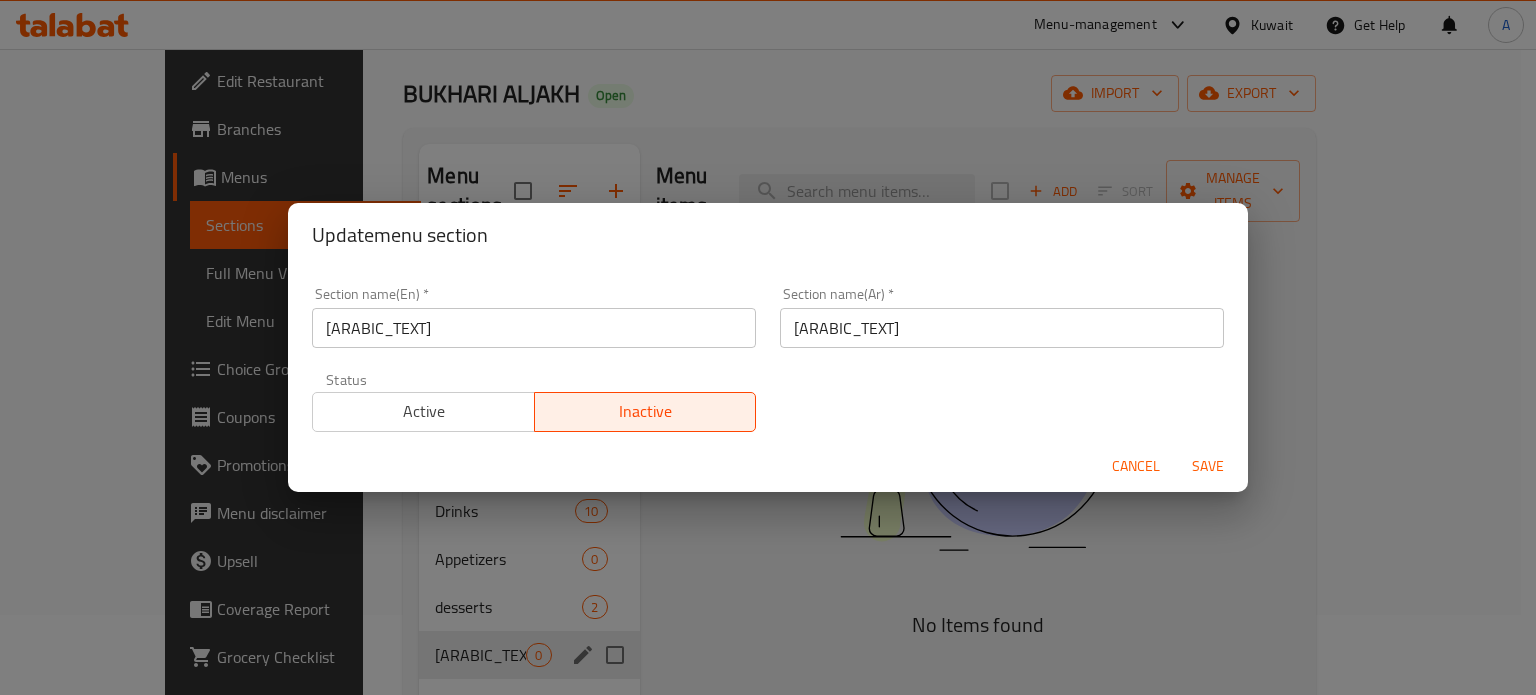 click on "Save" at bounding box center [1208, 466] 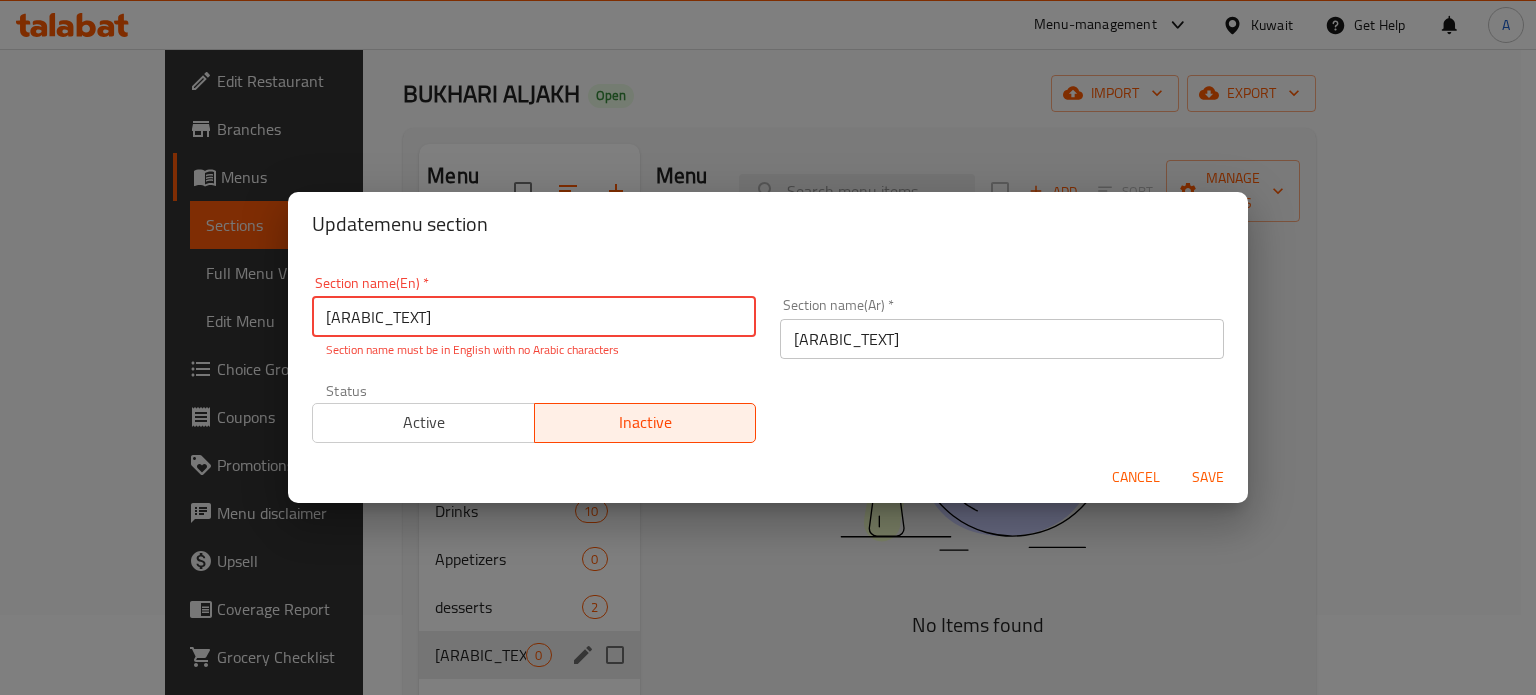 click on "[ARABIC_TEXT]" at bounding box center [534, 317] 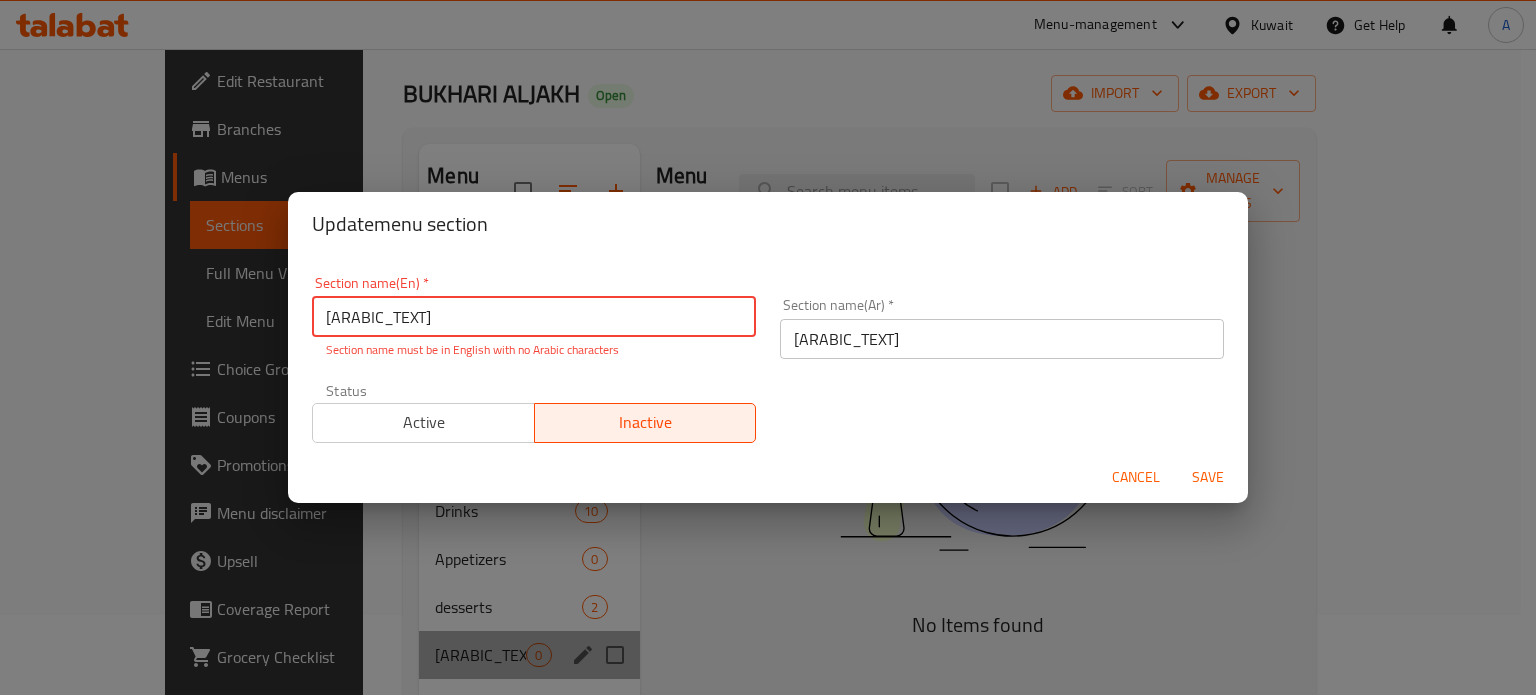 click on "[ARABIC_TEXT]" at bounding box center (534, 317) 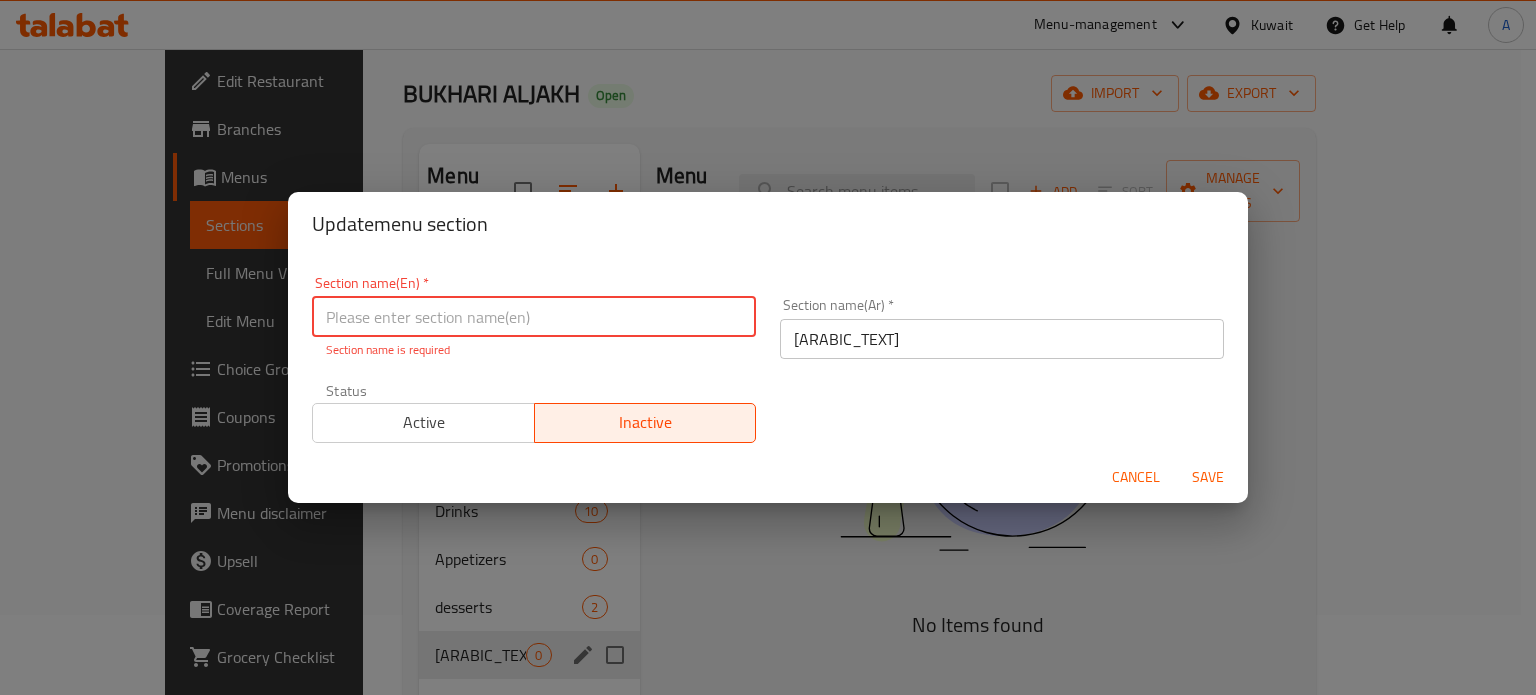 type on "}" 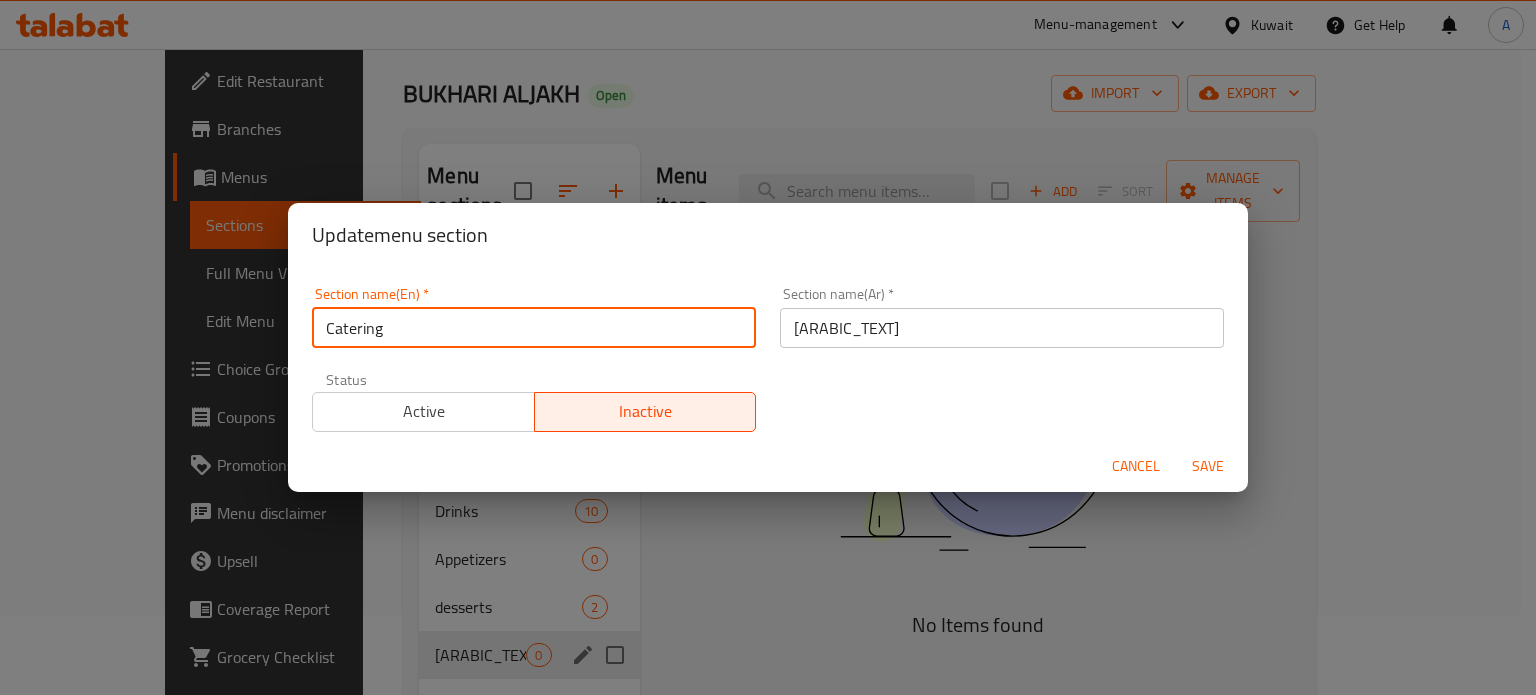 type on "Catering" 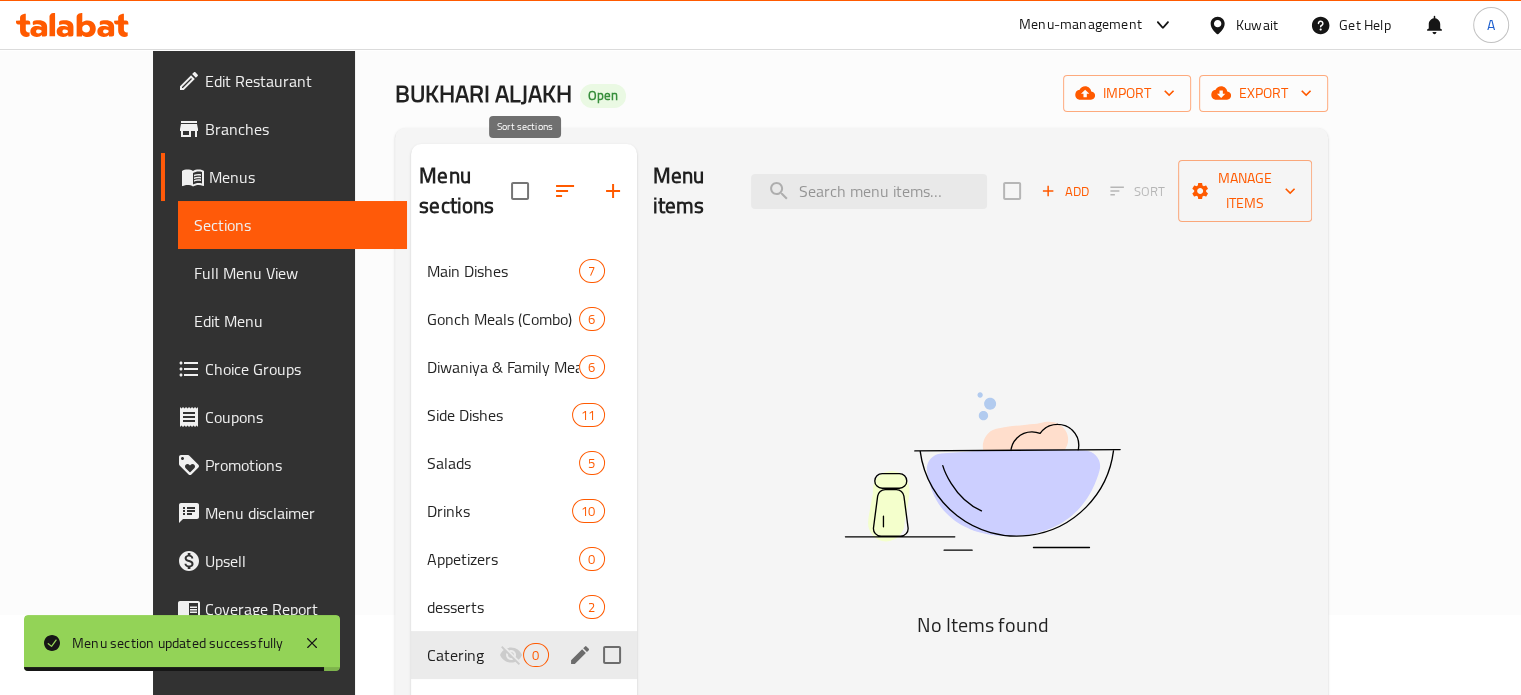 click 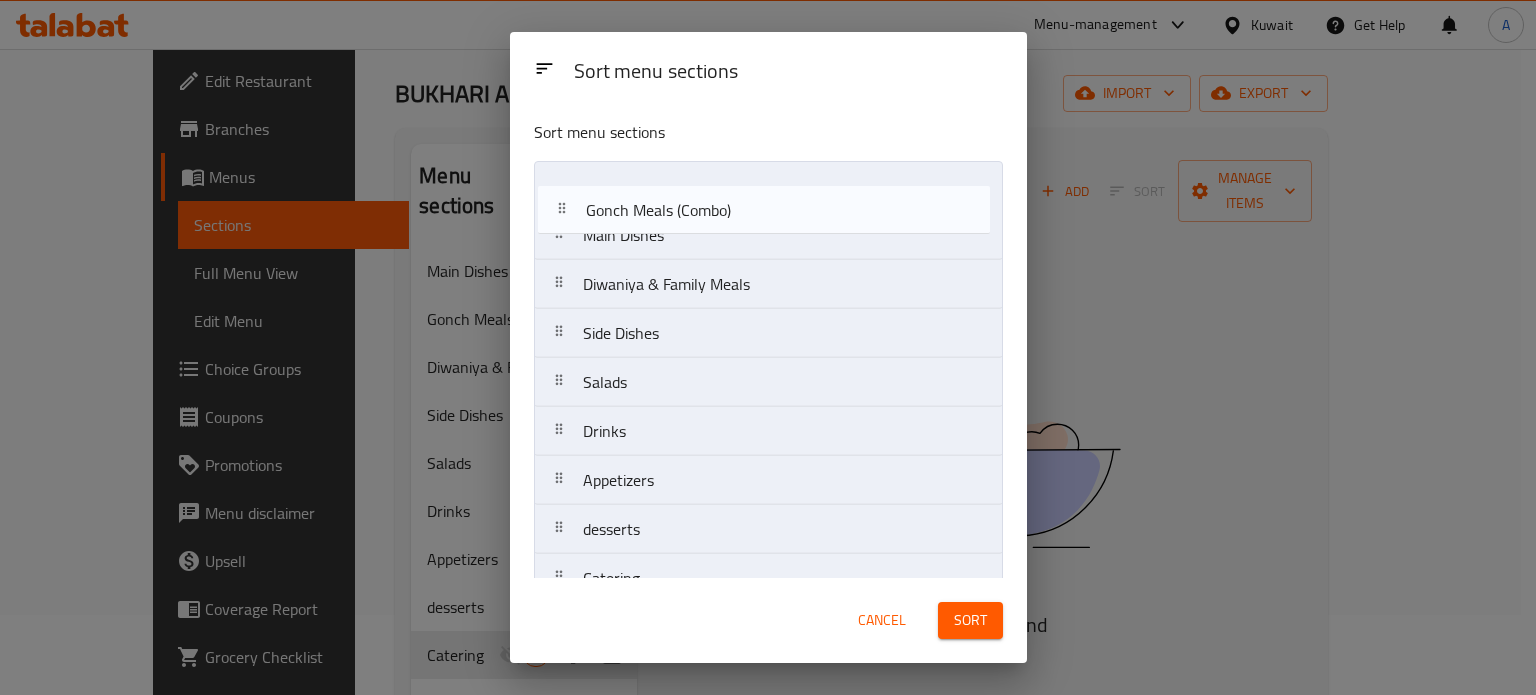drag, startPoint x: 696, startPoint y: 243, endPoint x: 700, endPoint y: 200, distance: 43.185646 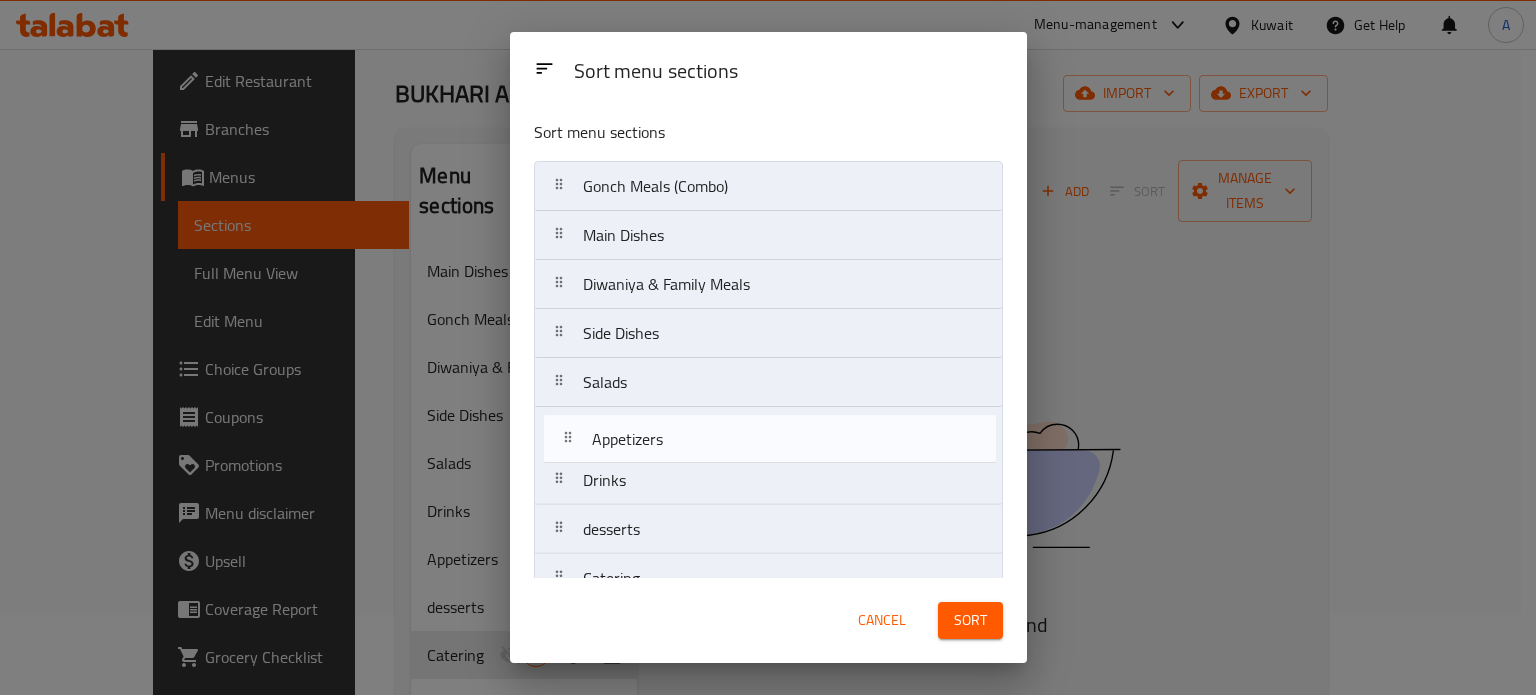 scroll, scrollTop: 1, scrollLeft: 0, axis: vertical 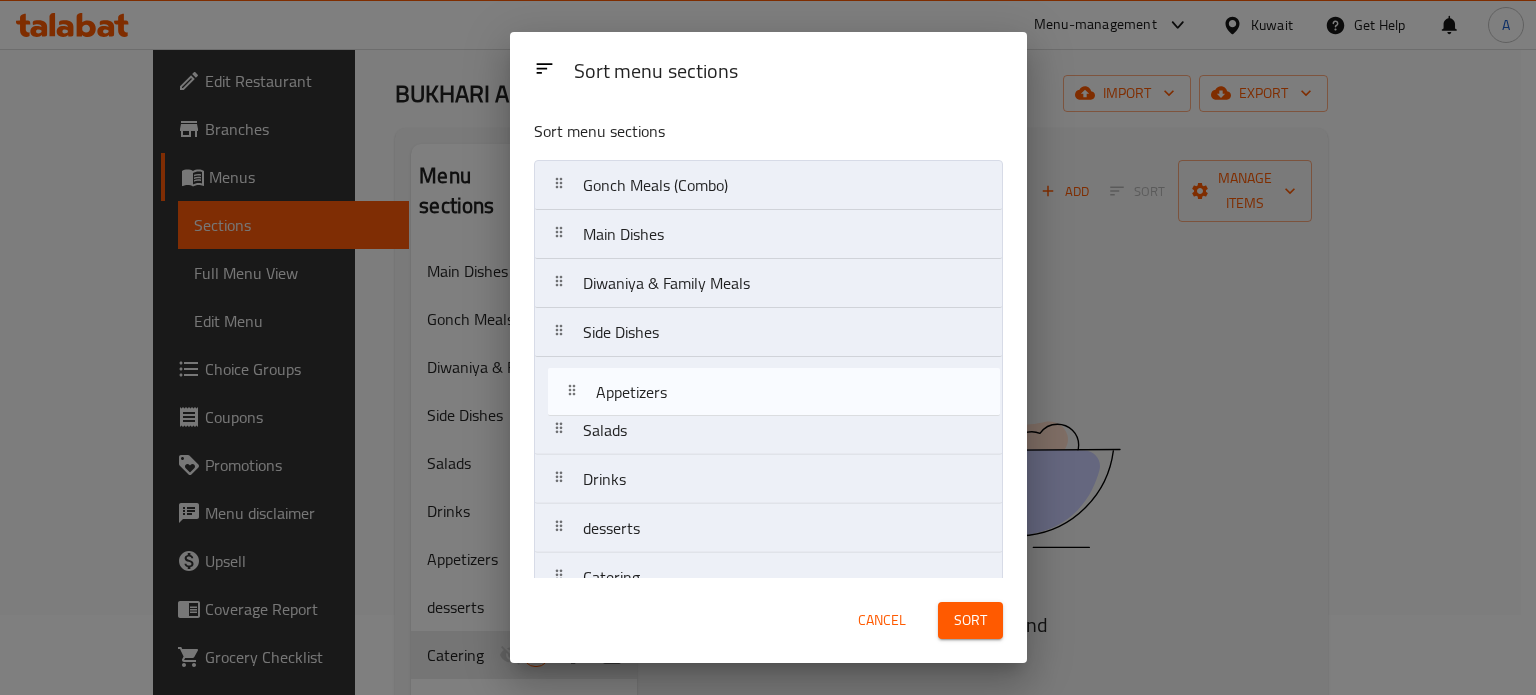 drag, startPoint x: 661, startPoint y: 492, endPoint x: 674, endPoint y: 378, distance: 114.73883 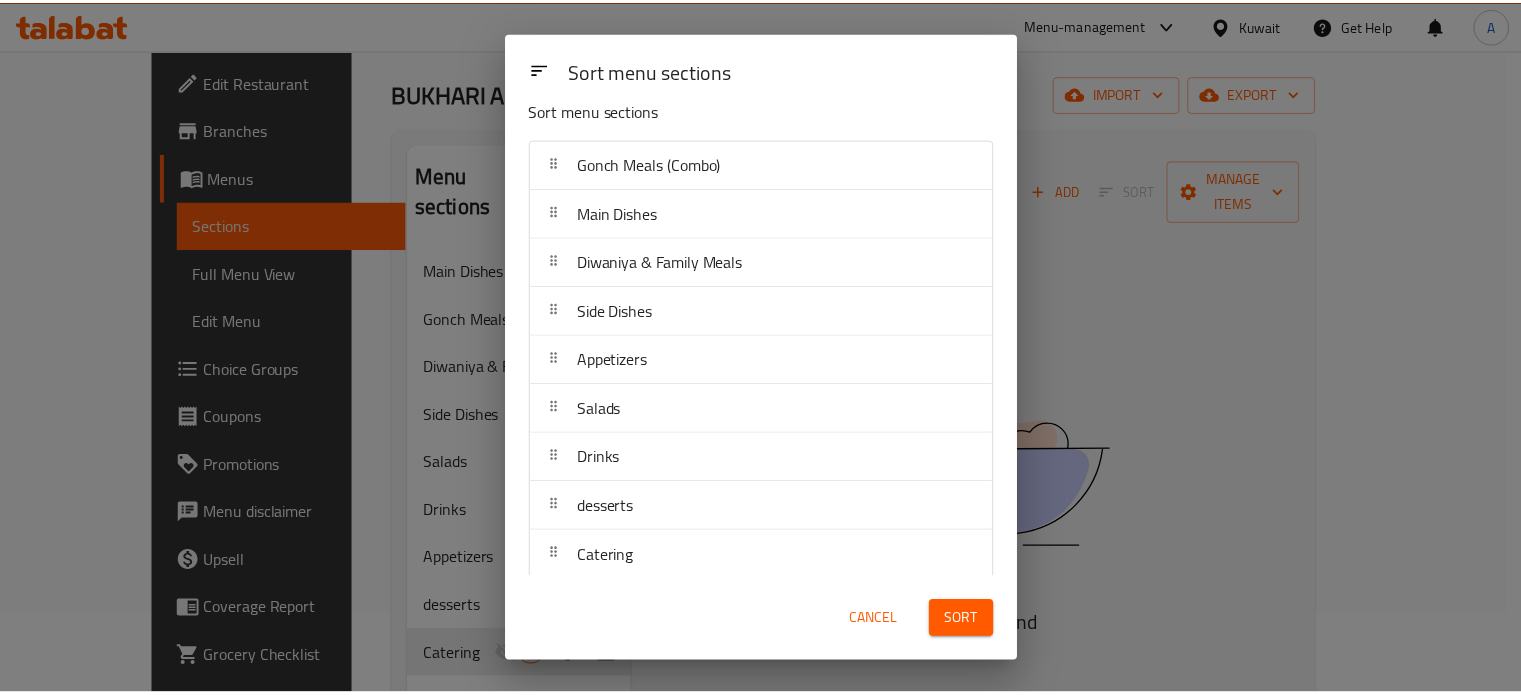 scroll, scrollTop: 31, scrollLeft: 0, axis: vertical 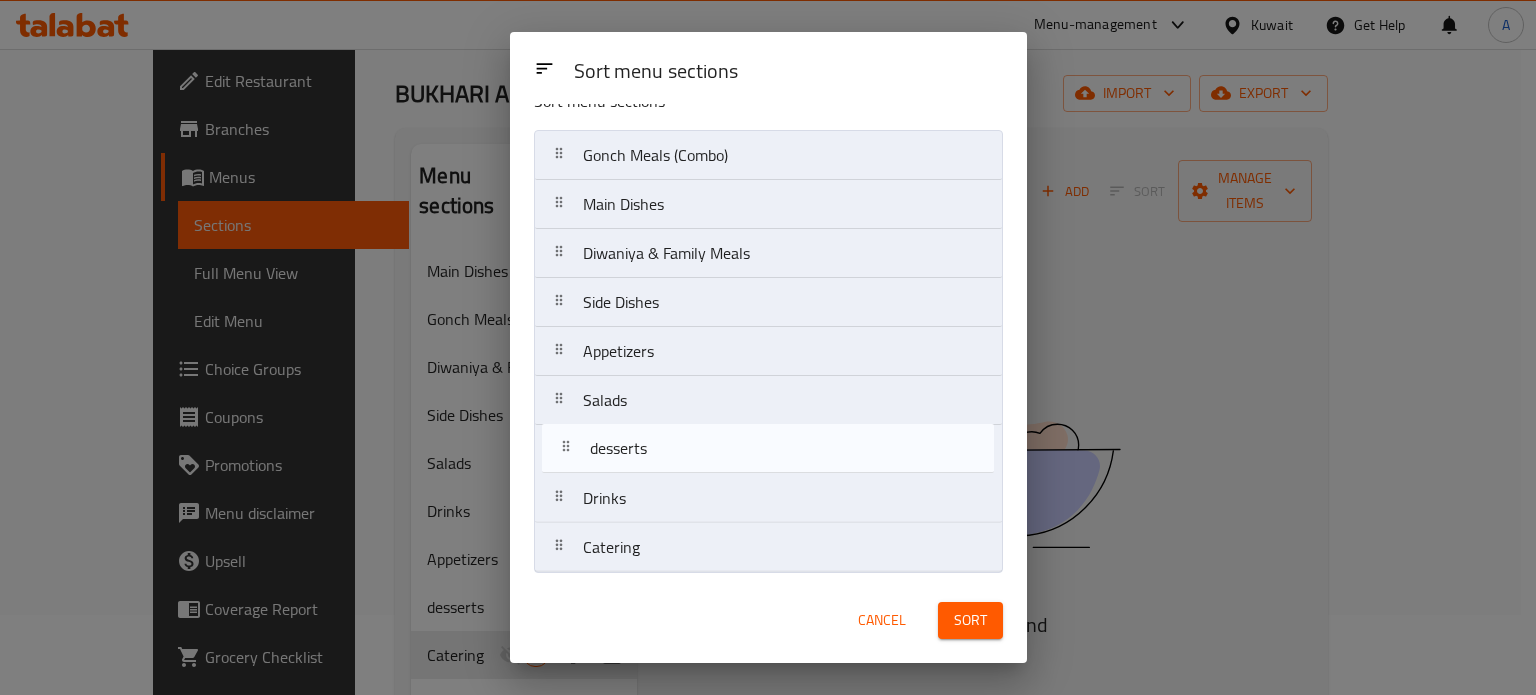 drag, startPoint x: 684, startPoint y: 501, endPoint x: 693, endPoint y: 442, distance: 59.682495 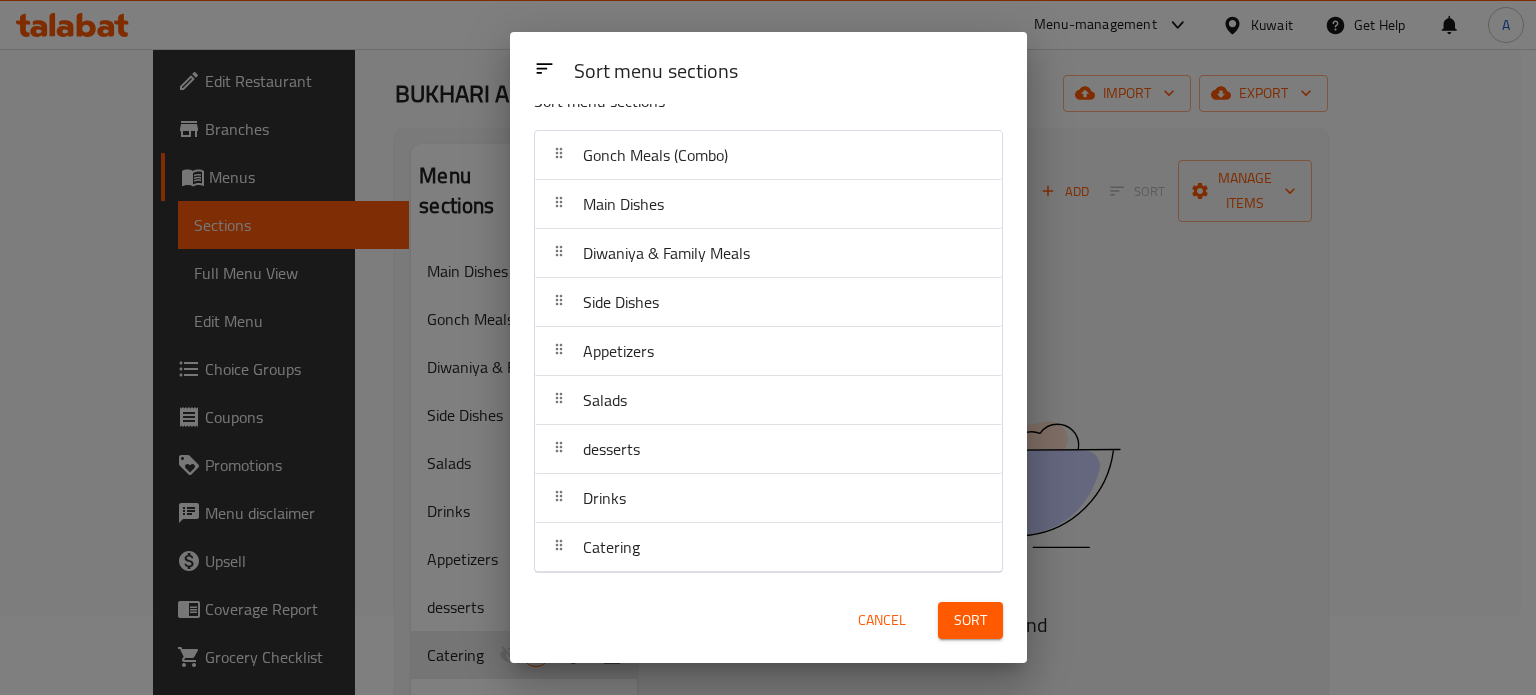 click on "Sort" at bounding box center (970, 620) 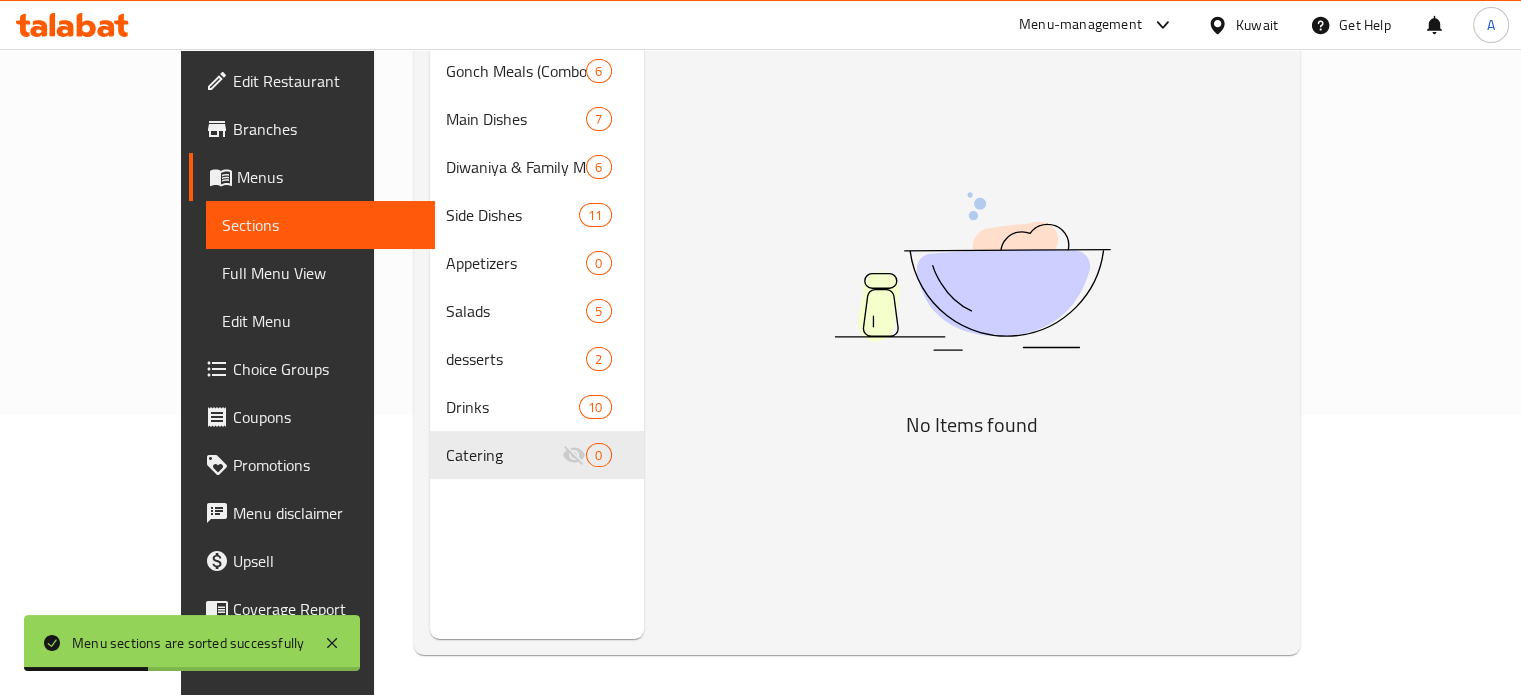 scroll, scrollTop: 180, scrollLeft: 0, axis: vertical 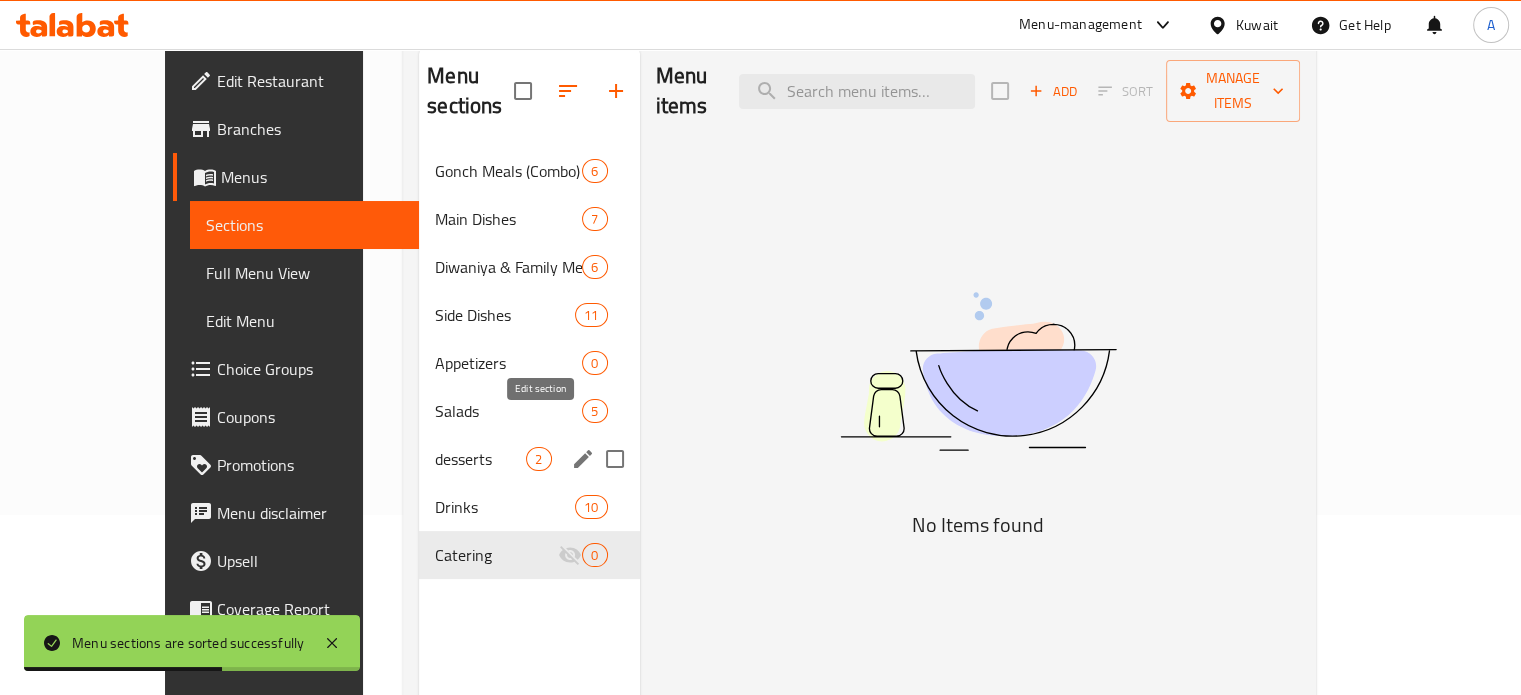 click 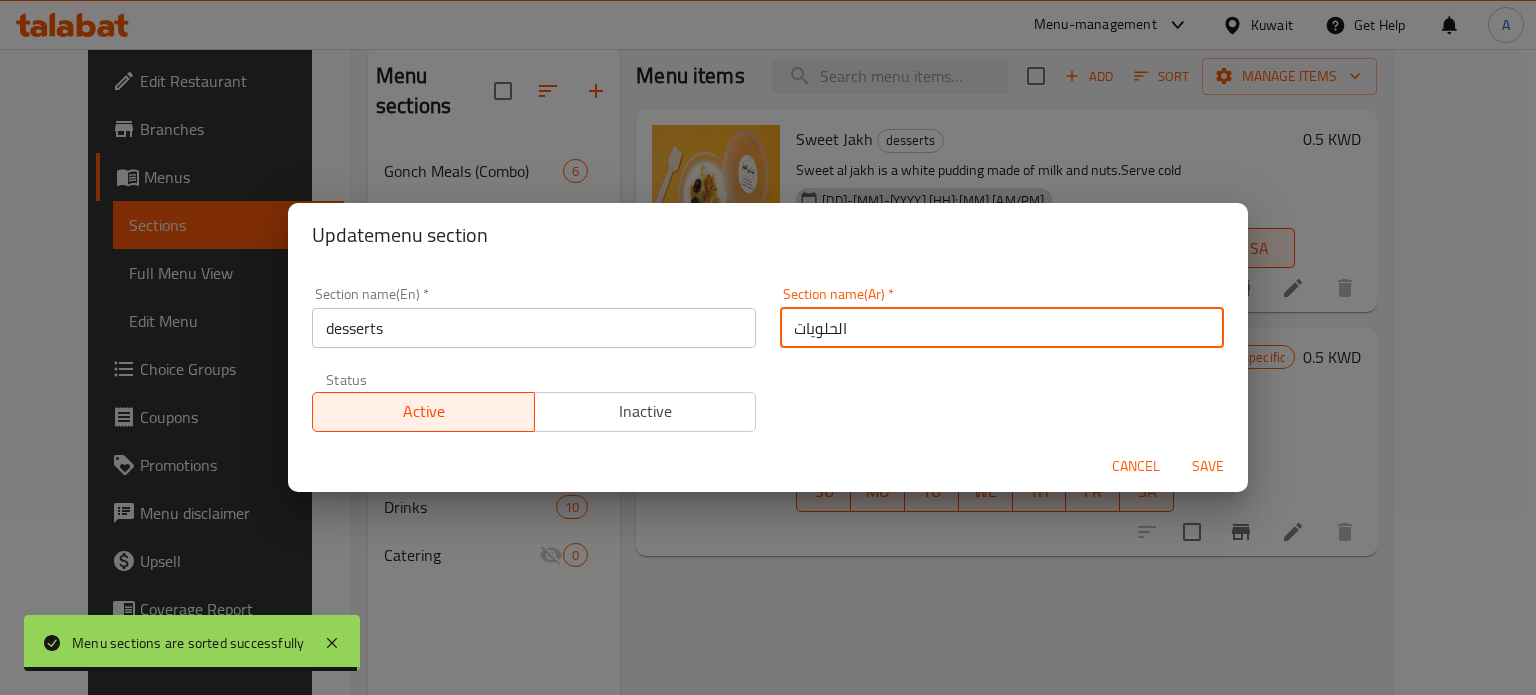 drag, startPoint x: 829, startPoint y: 327, endPoint x: 842, endPoint y: 329, distance: 13.152946 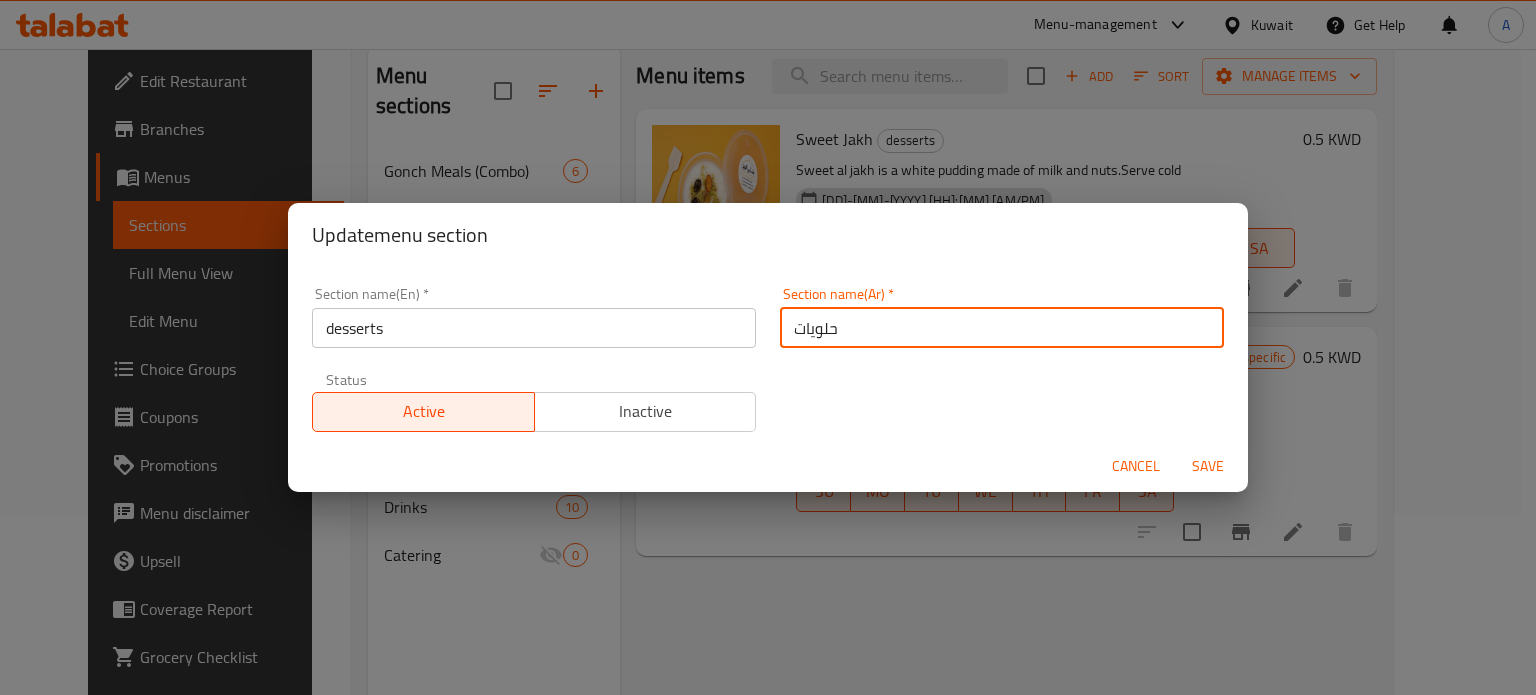 type on "حلويات" 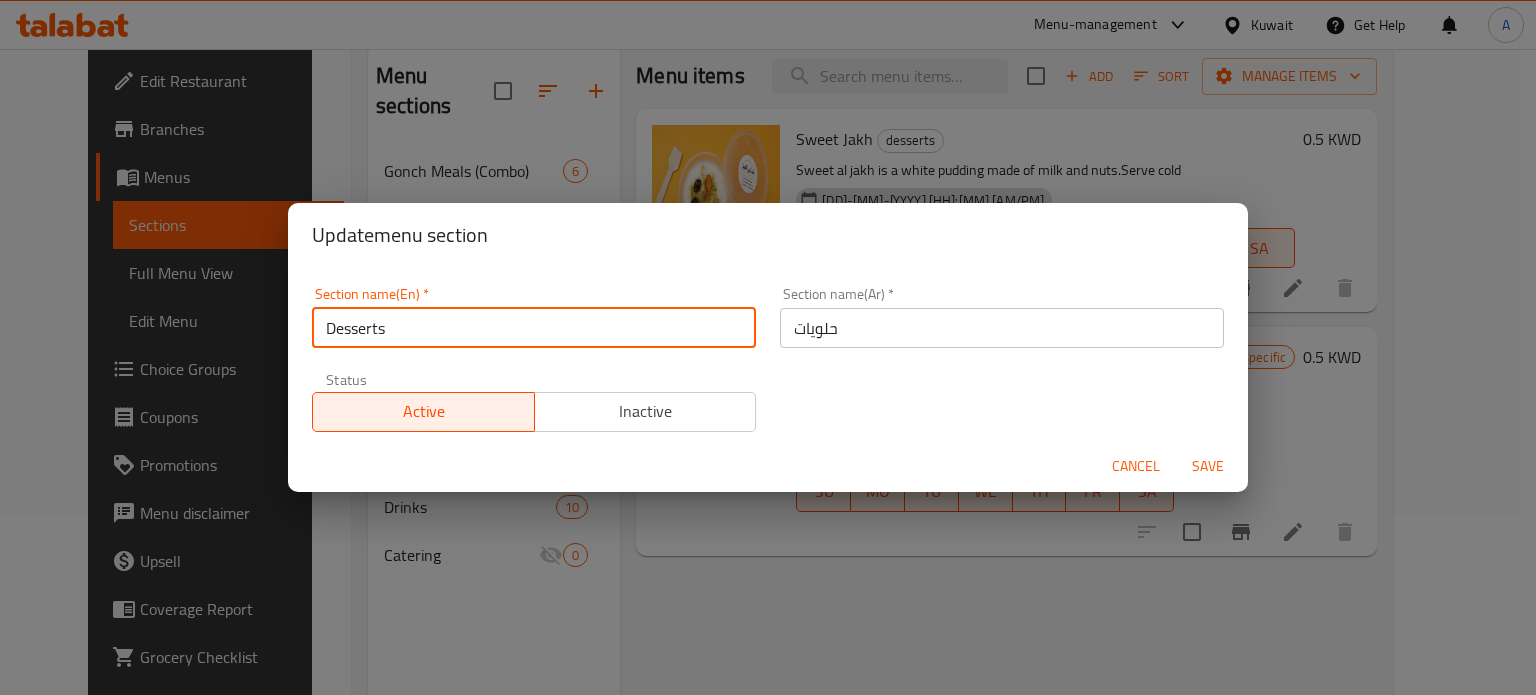 type on "Desserts" 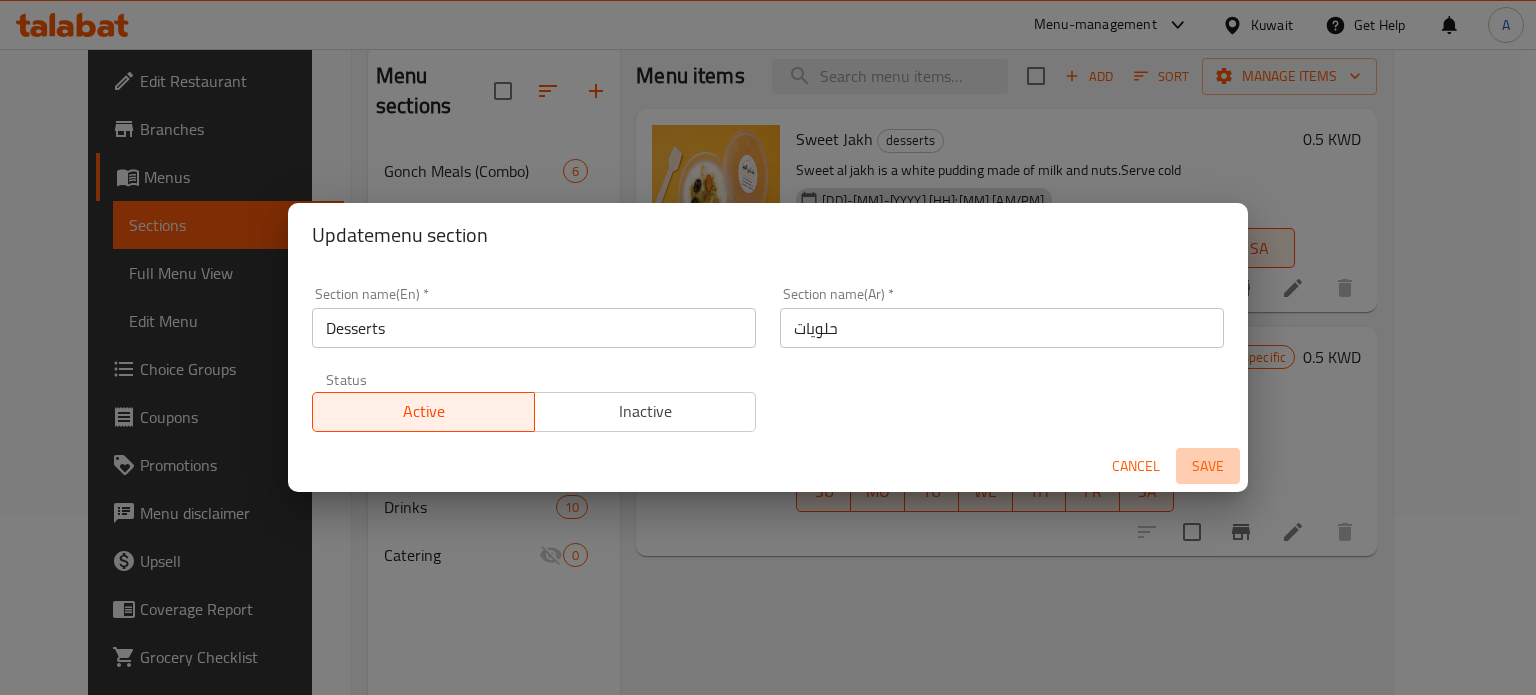 click on "Save" at bounding box center [1208, 466] 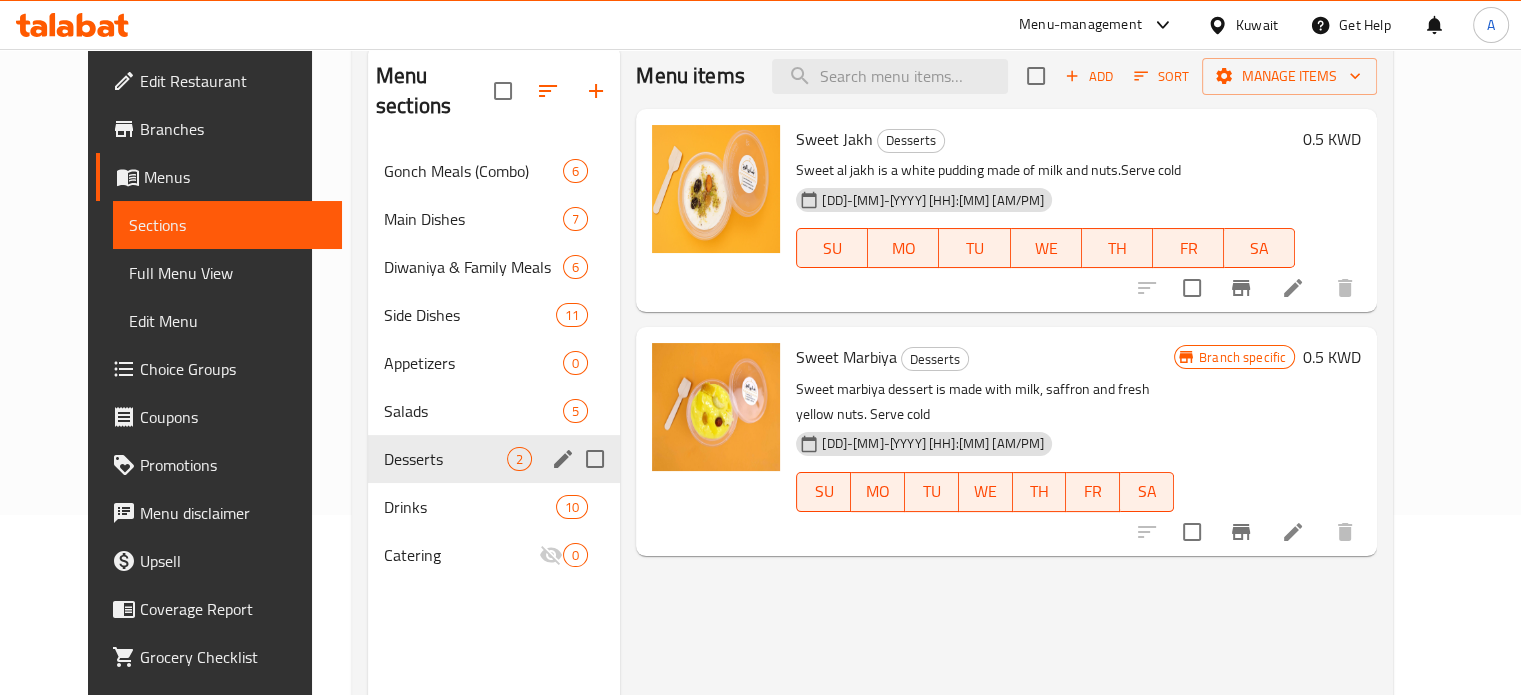 click 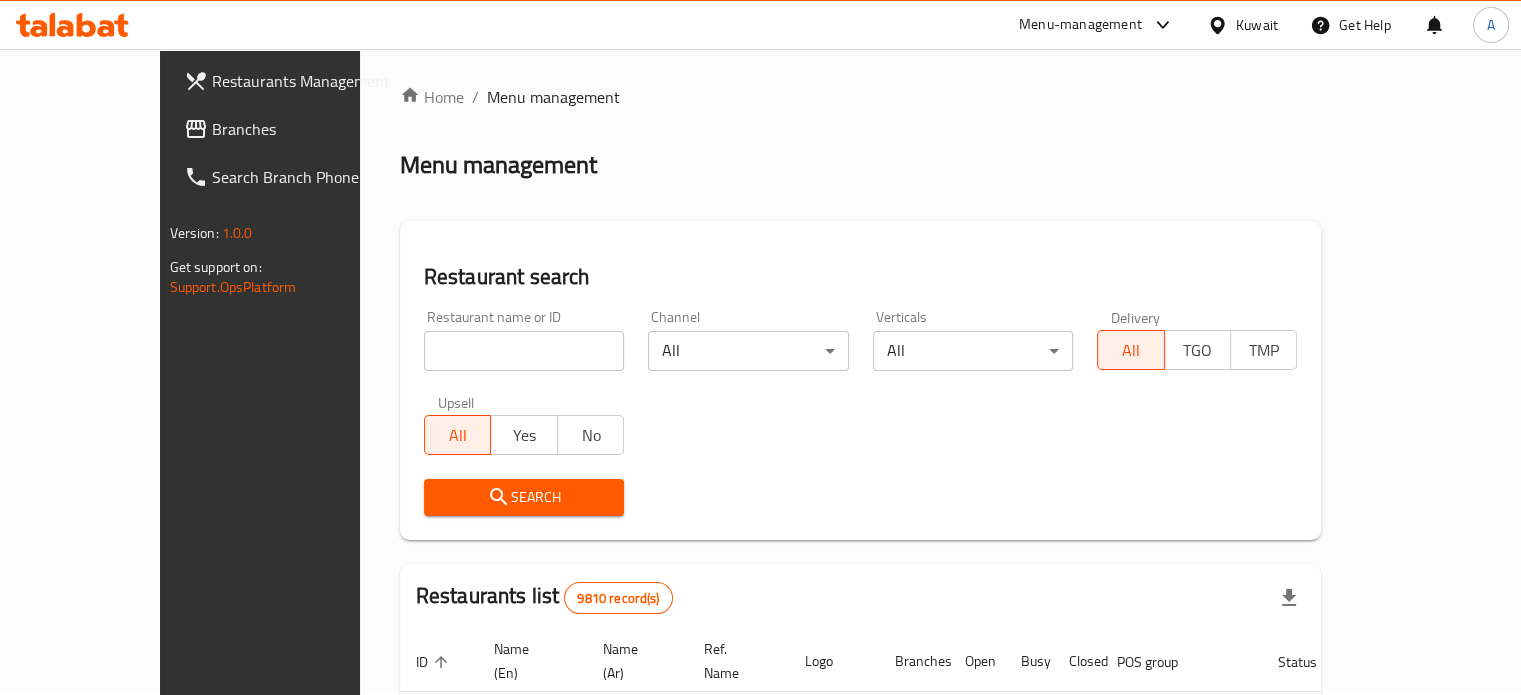 scroll, scrollTop: 0, scrollLeft: 0, axis: both 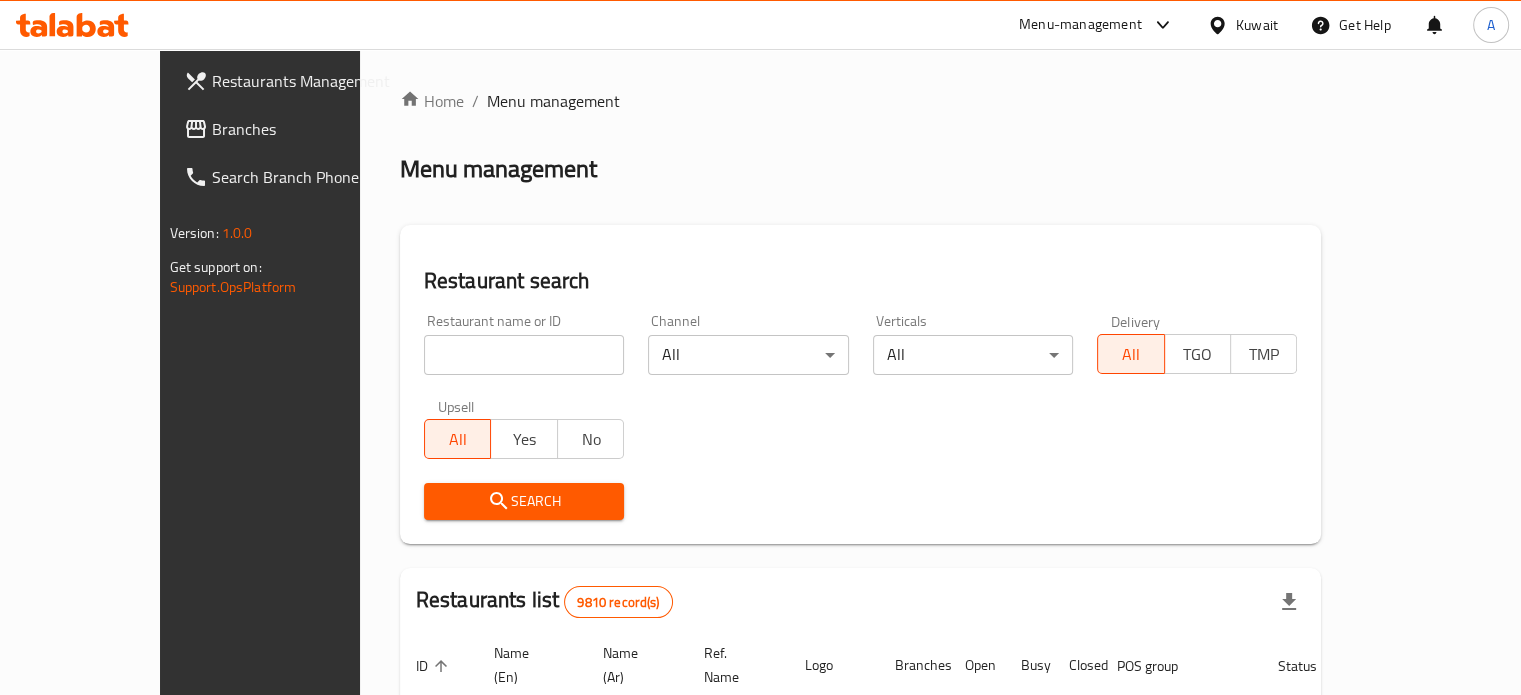 click at bounding box center (524, 355) 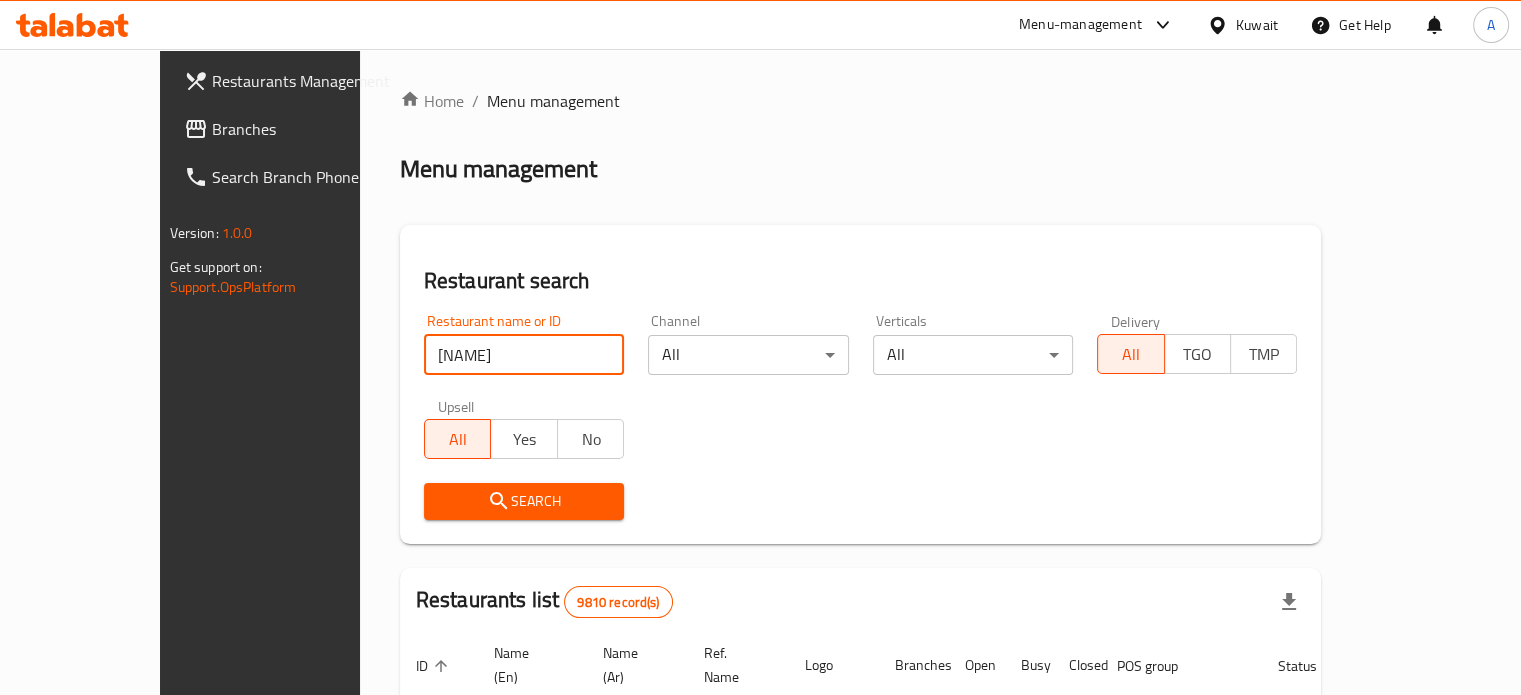 type on "Farooj Abo Firas" 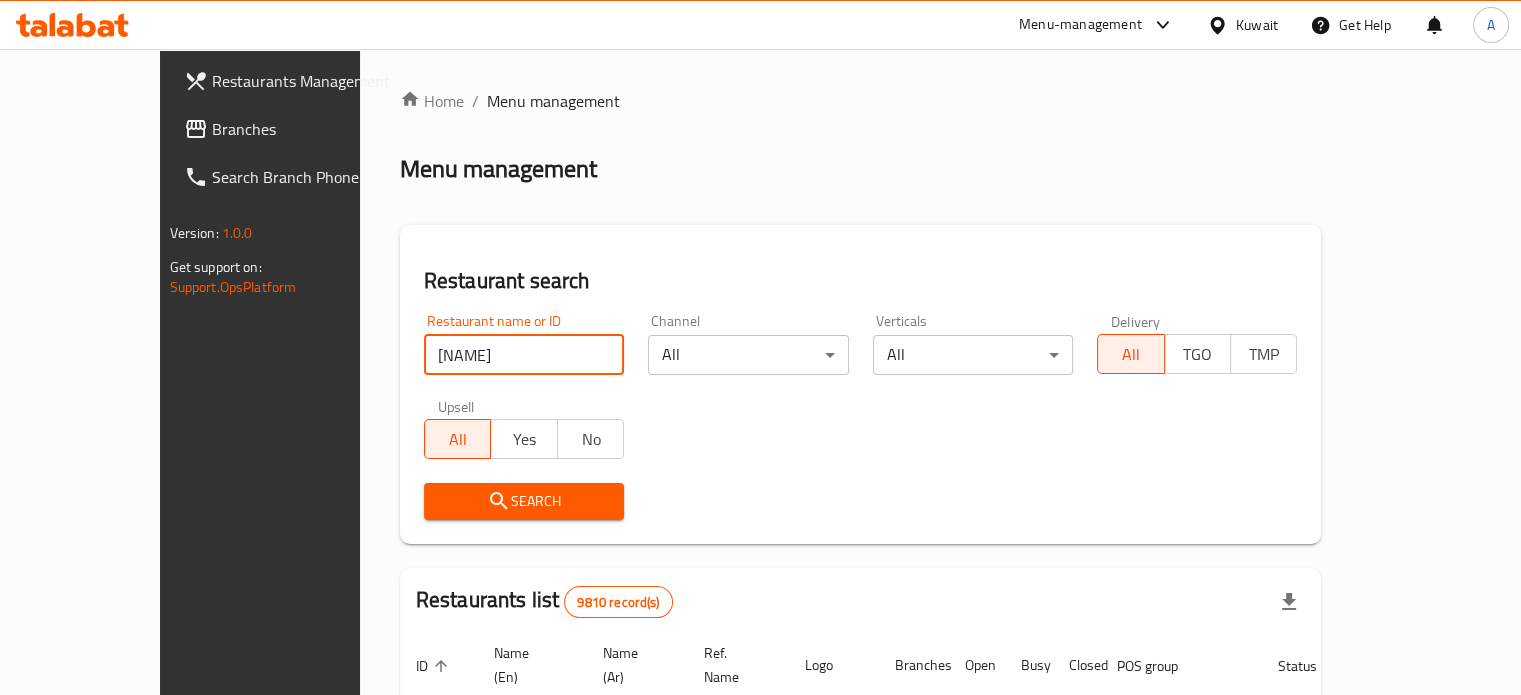 click on "Search" at bounding box center (524, 501) 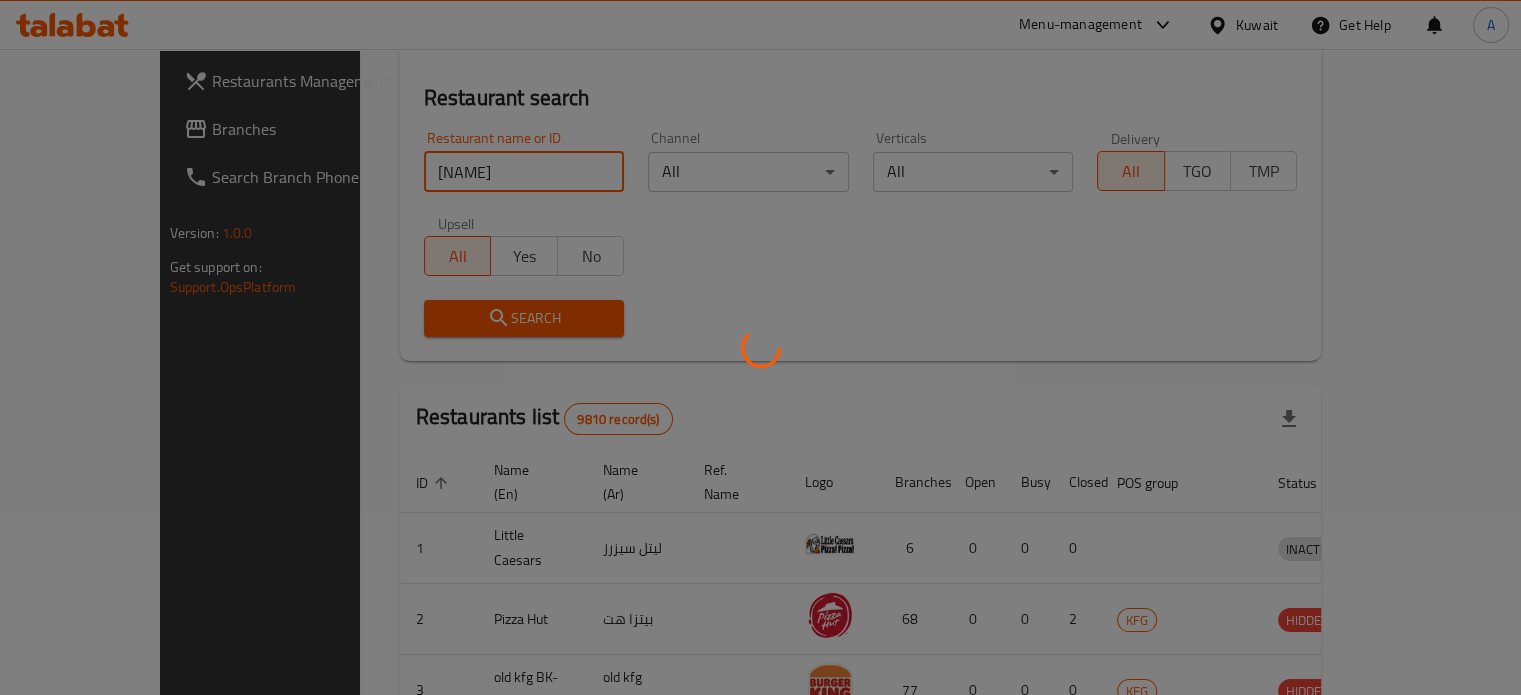 scroll, scrollTop: 180, scrollLeft: 0, axis: vertical 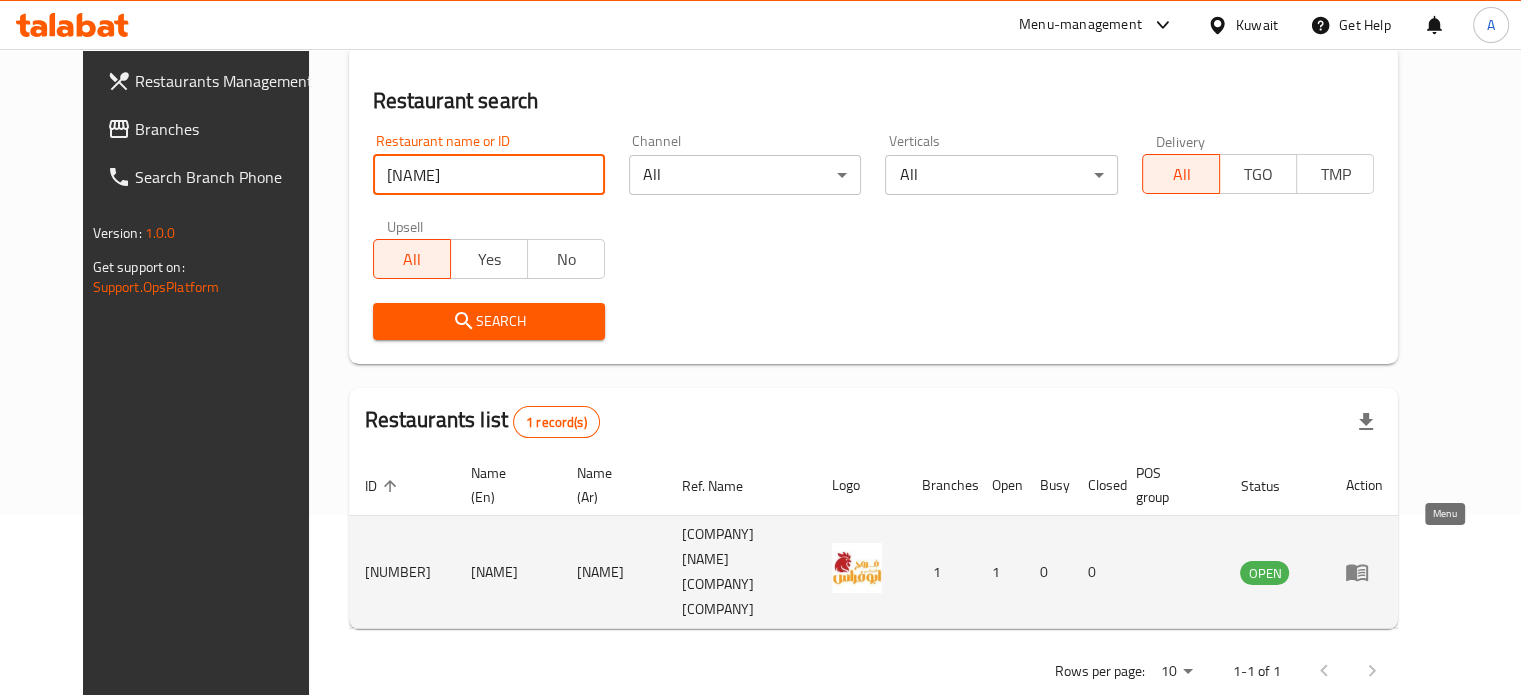 click 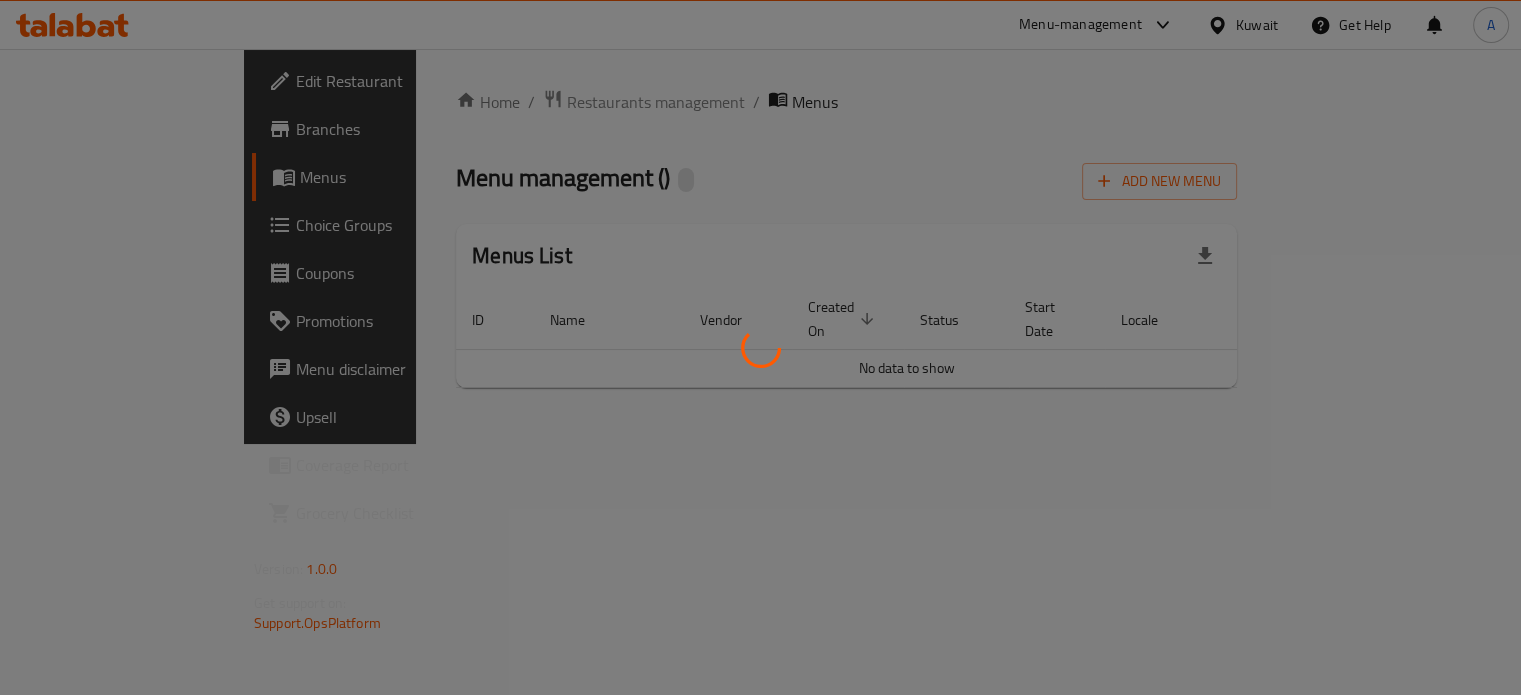 scroll, scrollTop: 0, scrollLeft: 0, axis: both 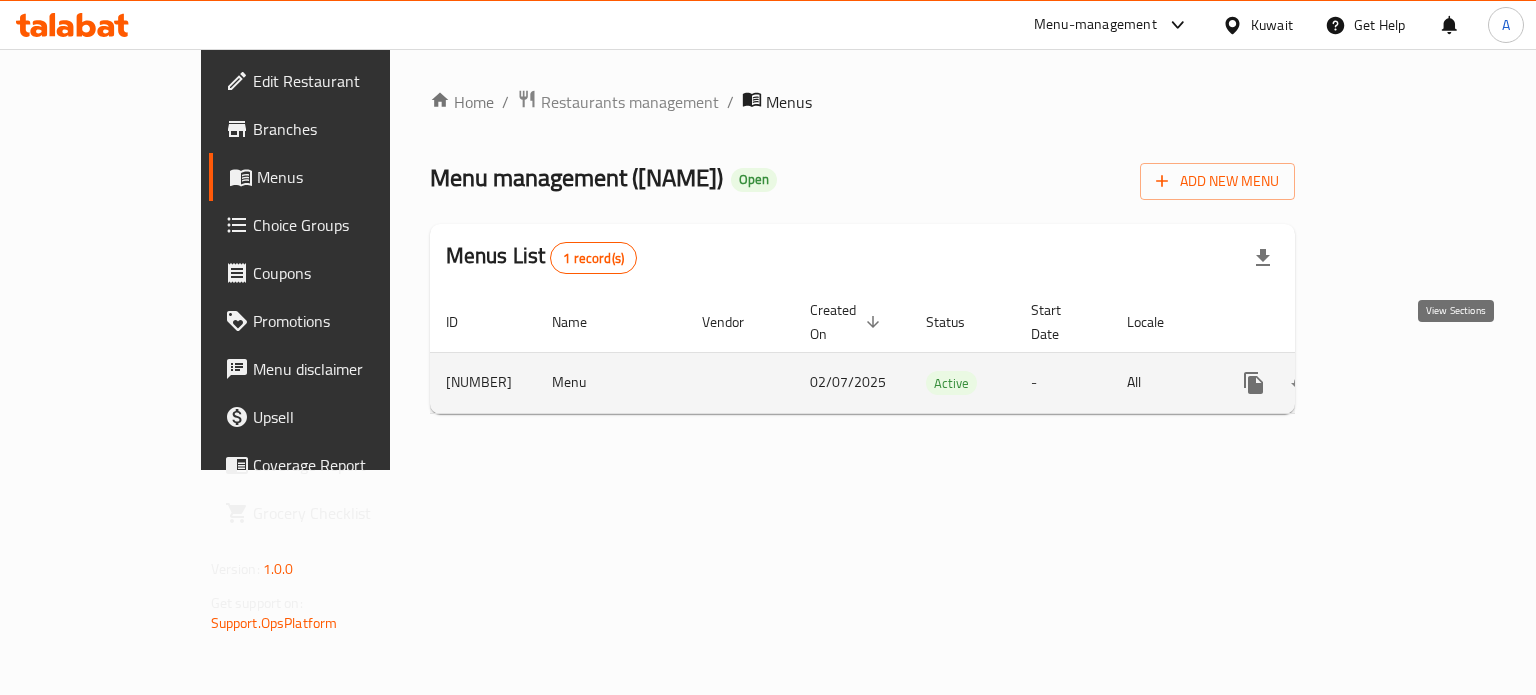 click 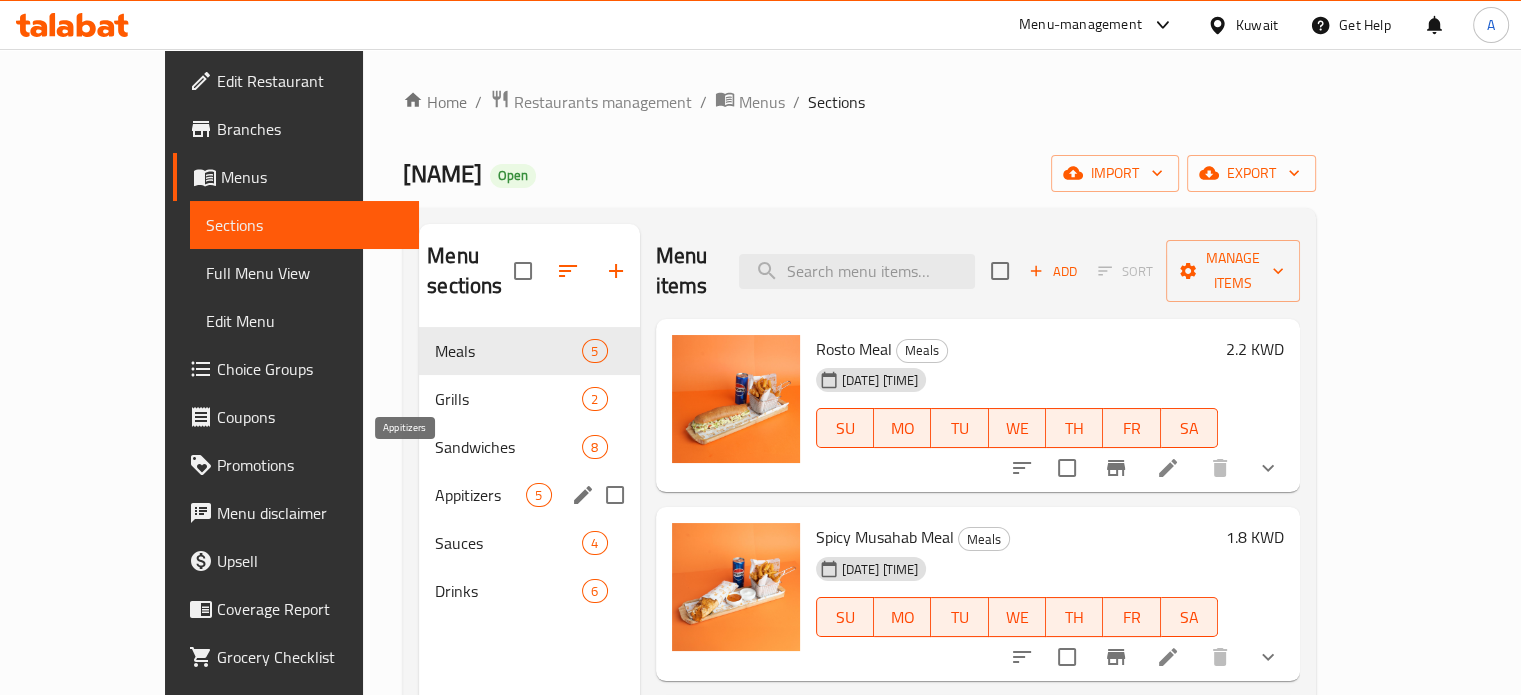 click on "Appitizers" at bounding box center (480, 495) 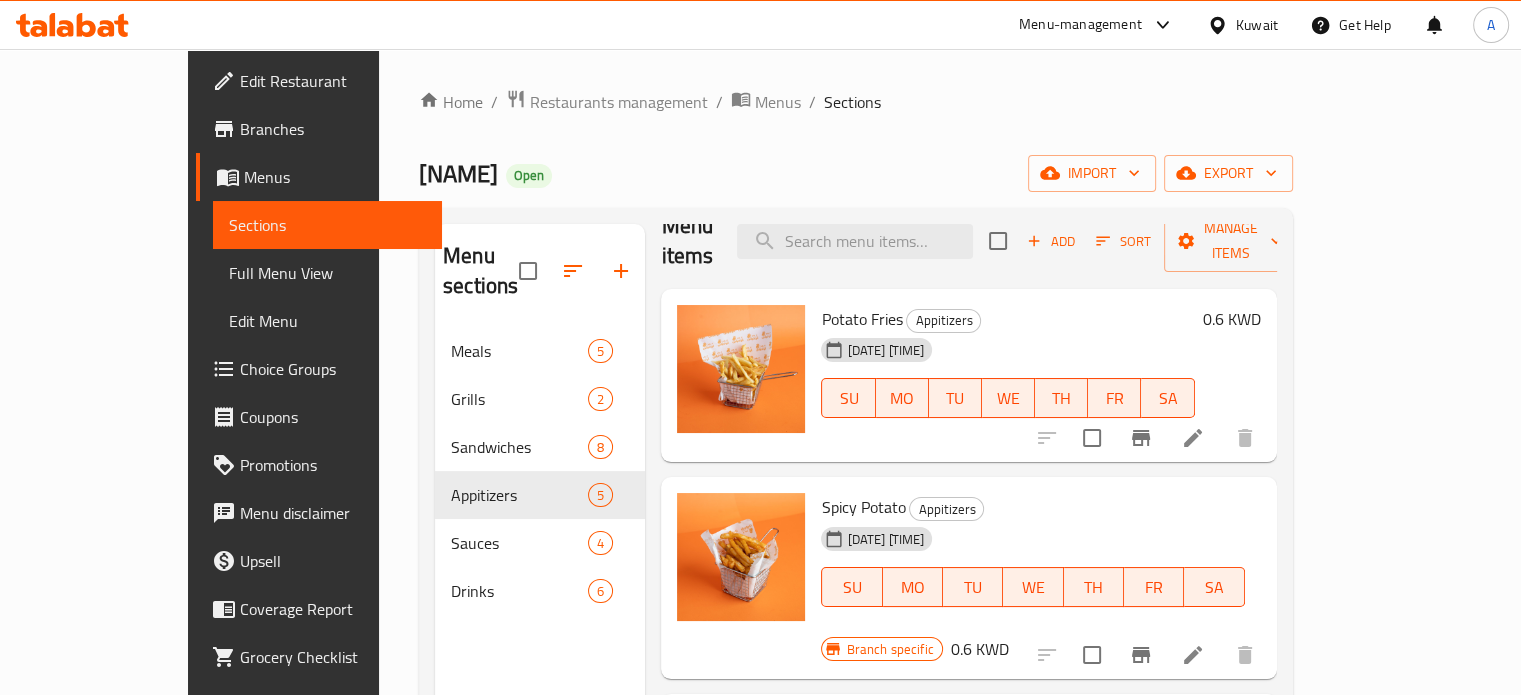 scroll, scrollTop: 0, scrollLeft: 0, axis: both 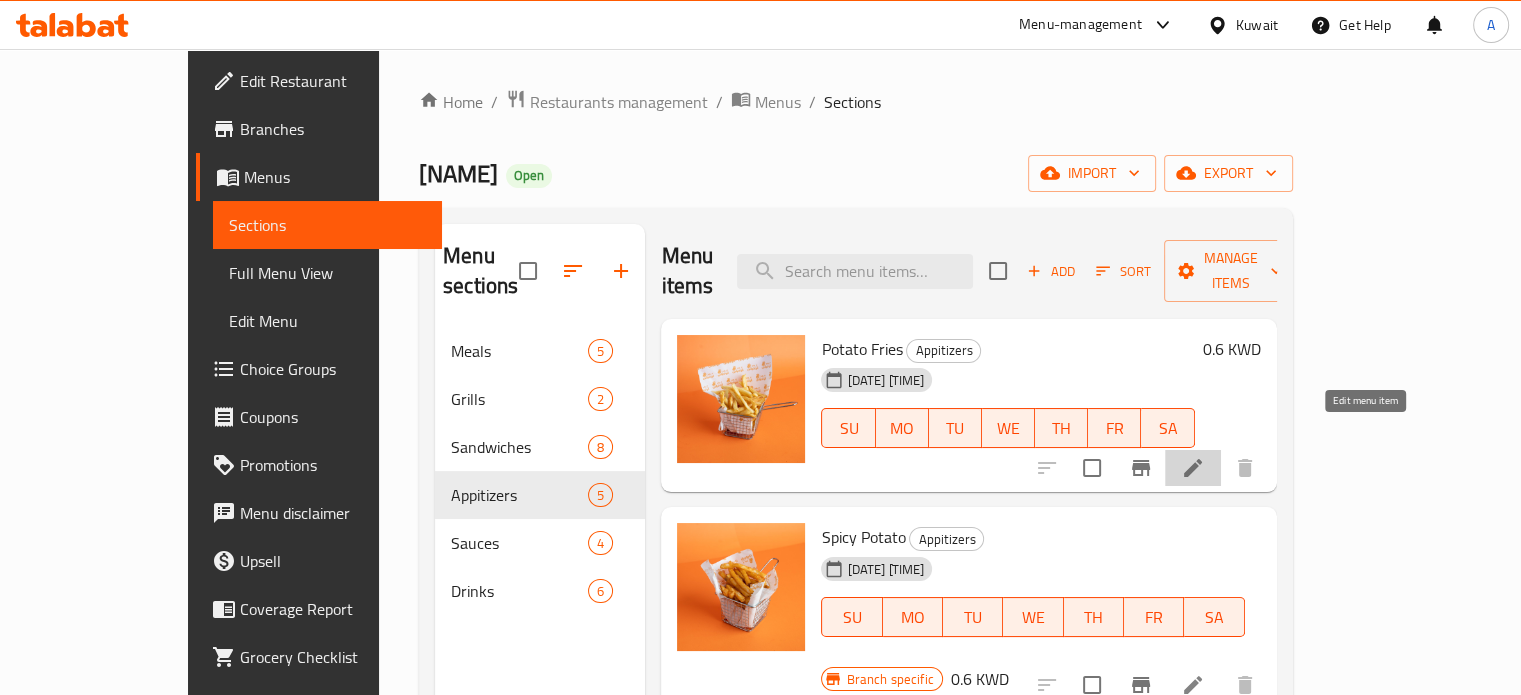 click 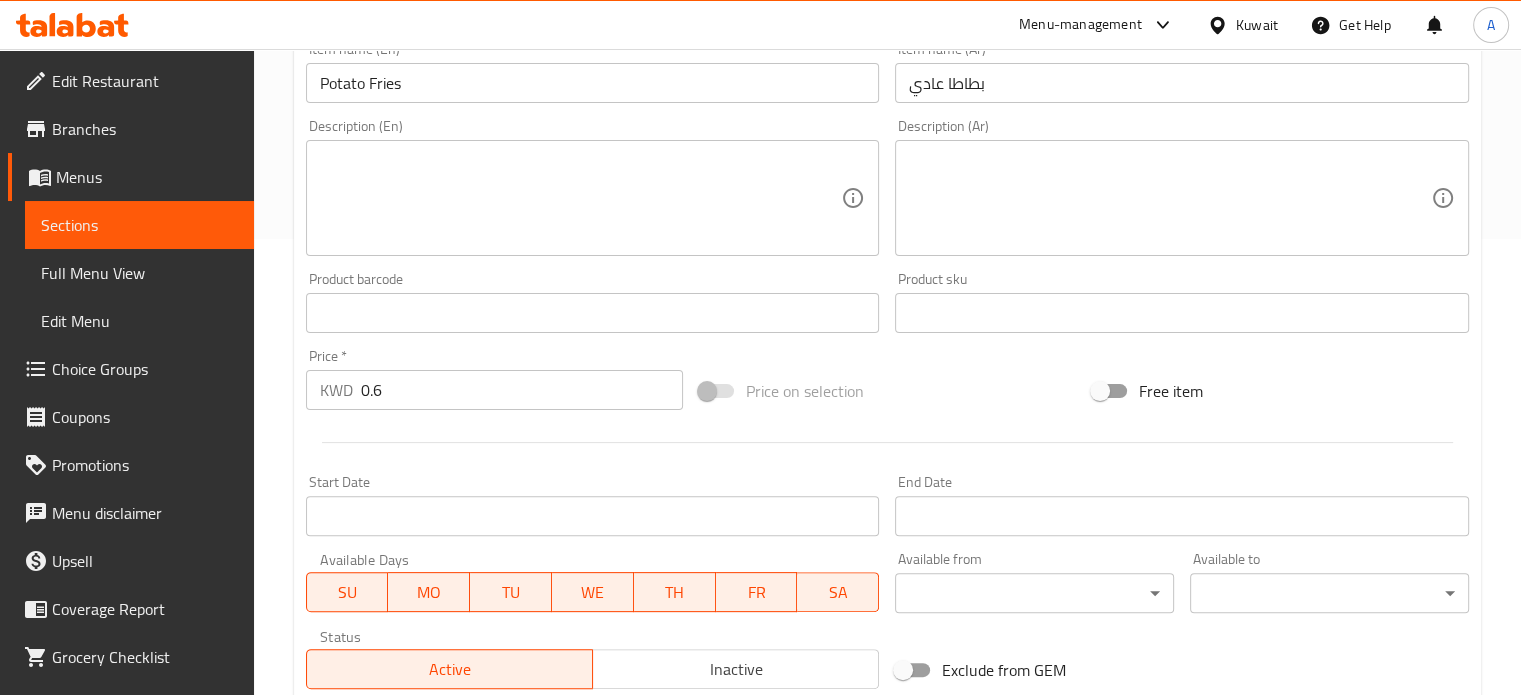 scroll, scrollTop: 300, scrollLeft: 0, axis: vertical 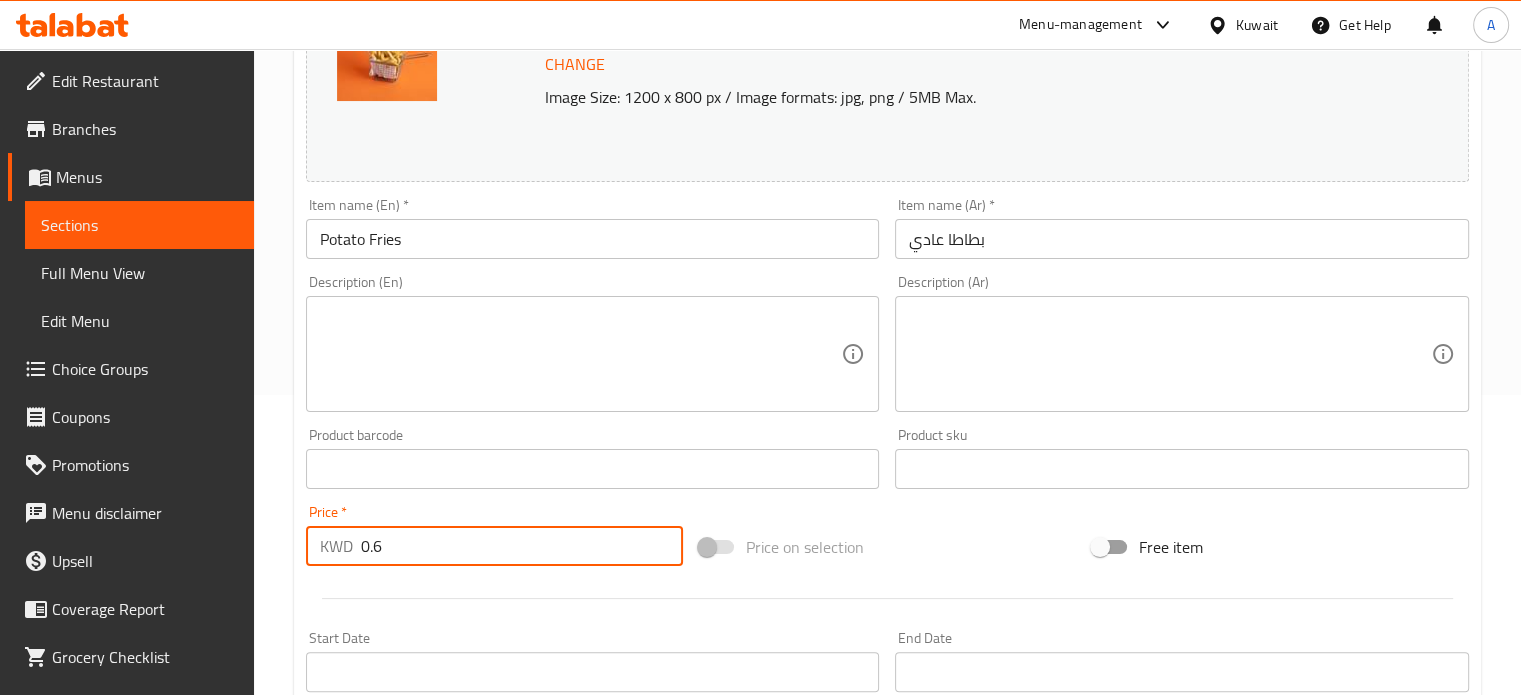 click on "0.6" at bounding box center (522, 546) 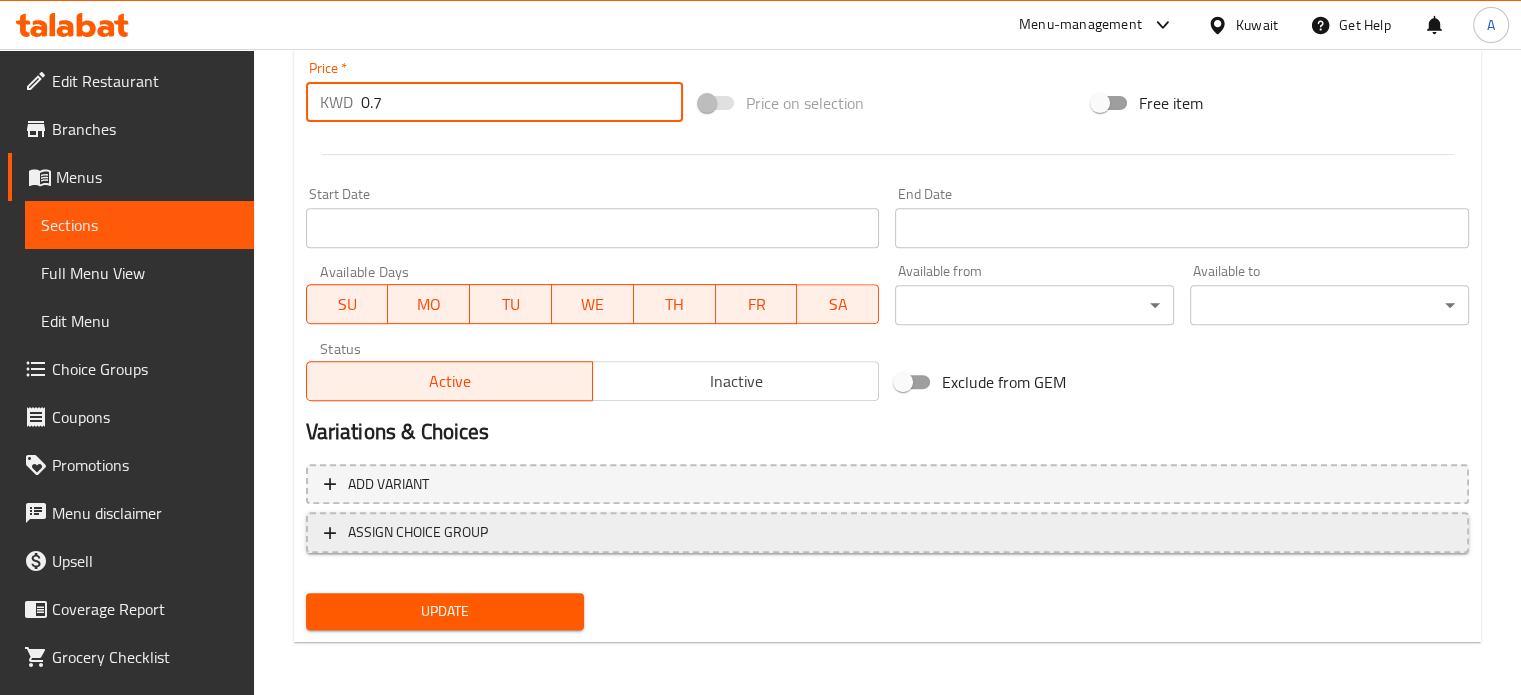 scroll, scrollTop: 745, scrollLeft: 0, axis: vertical 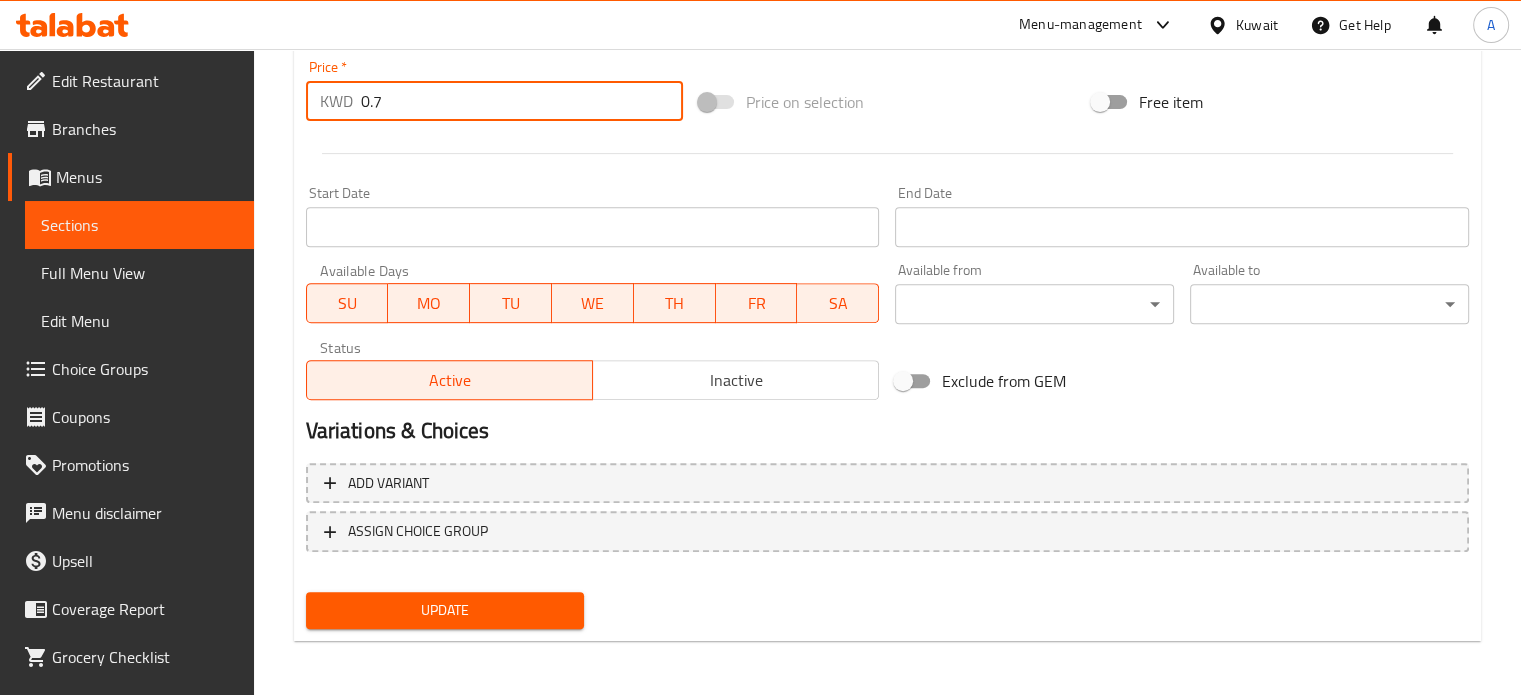 type on "0.7" 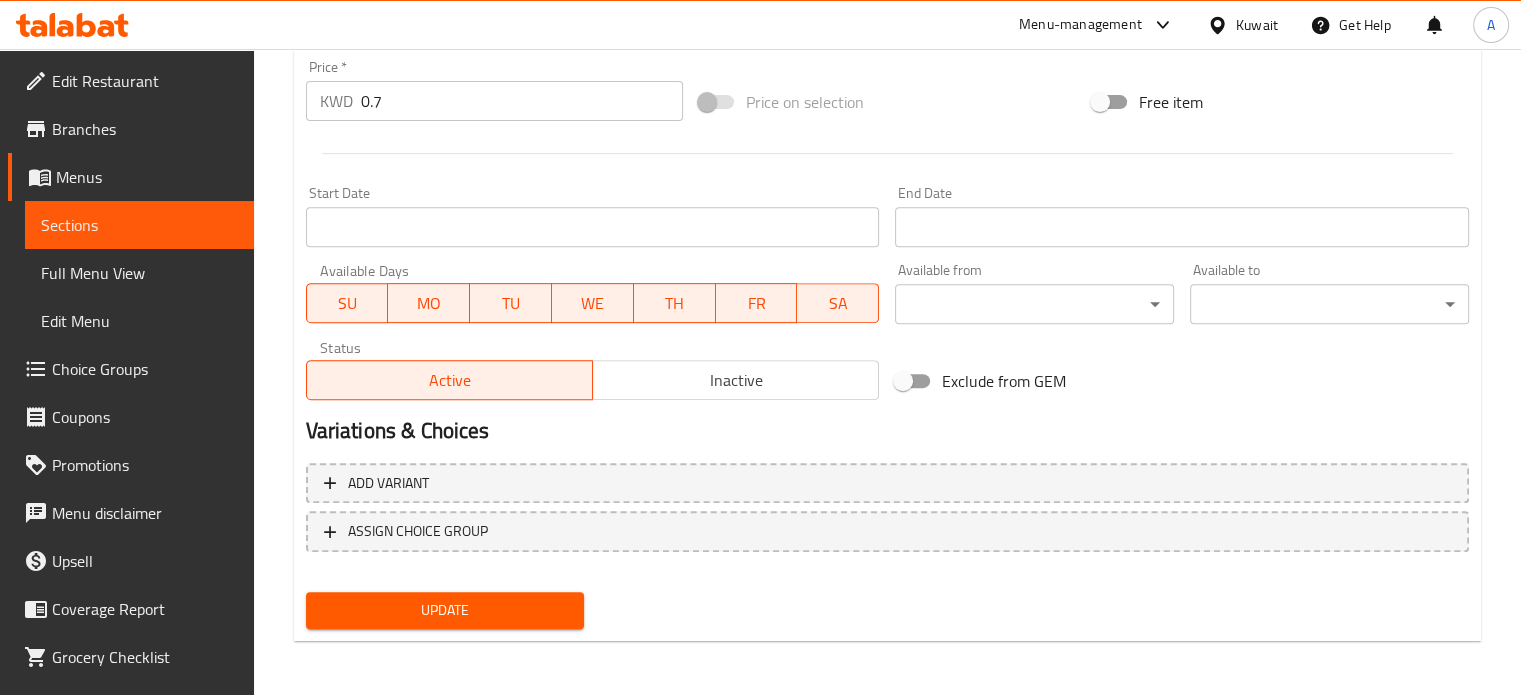 click on "Sections" at bounding box center (139, 225) 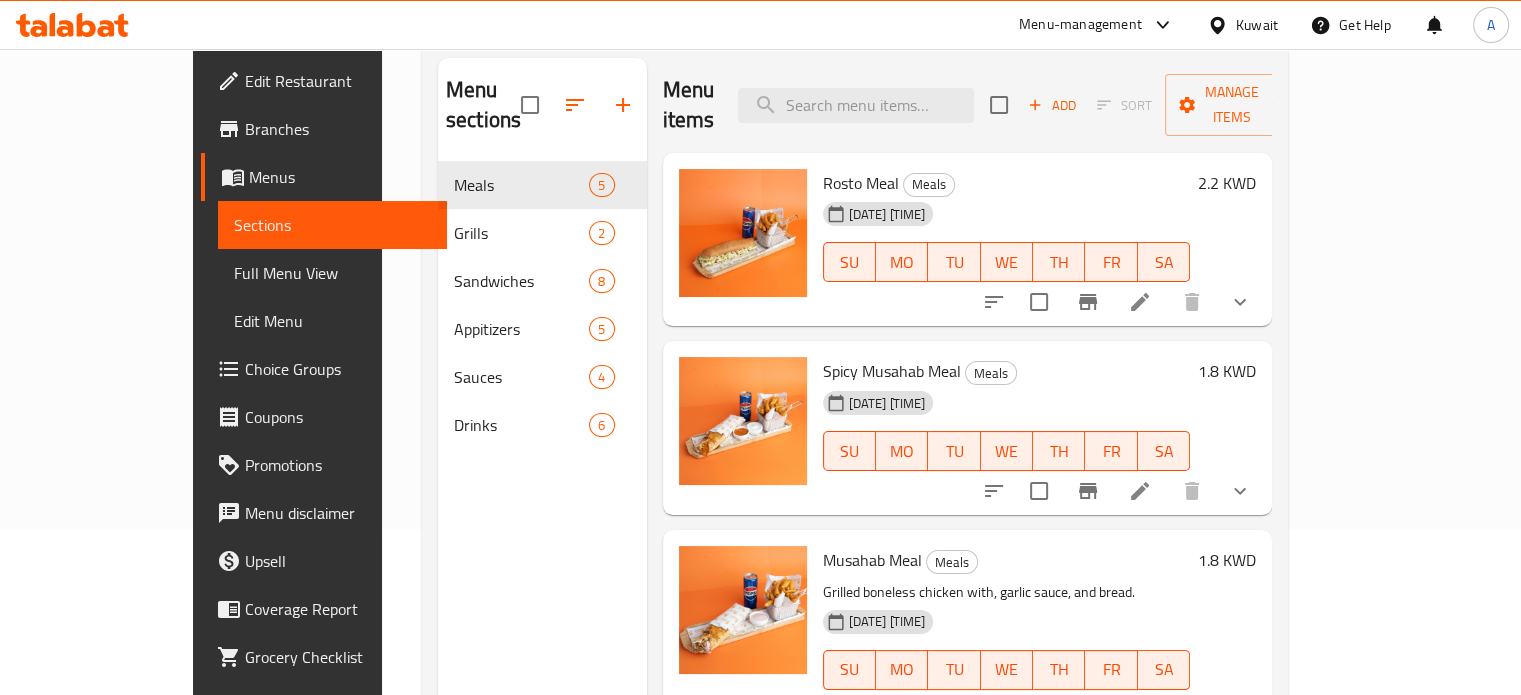 scroll, scrollTop: 80, scrollLeft: 0, axis: vertical 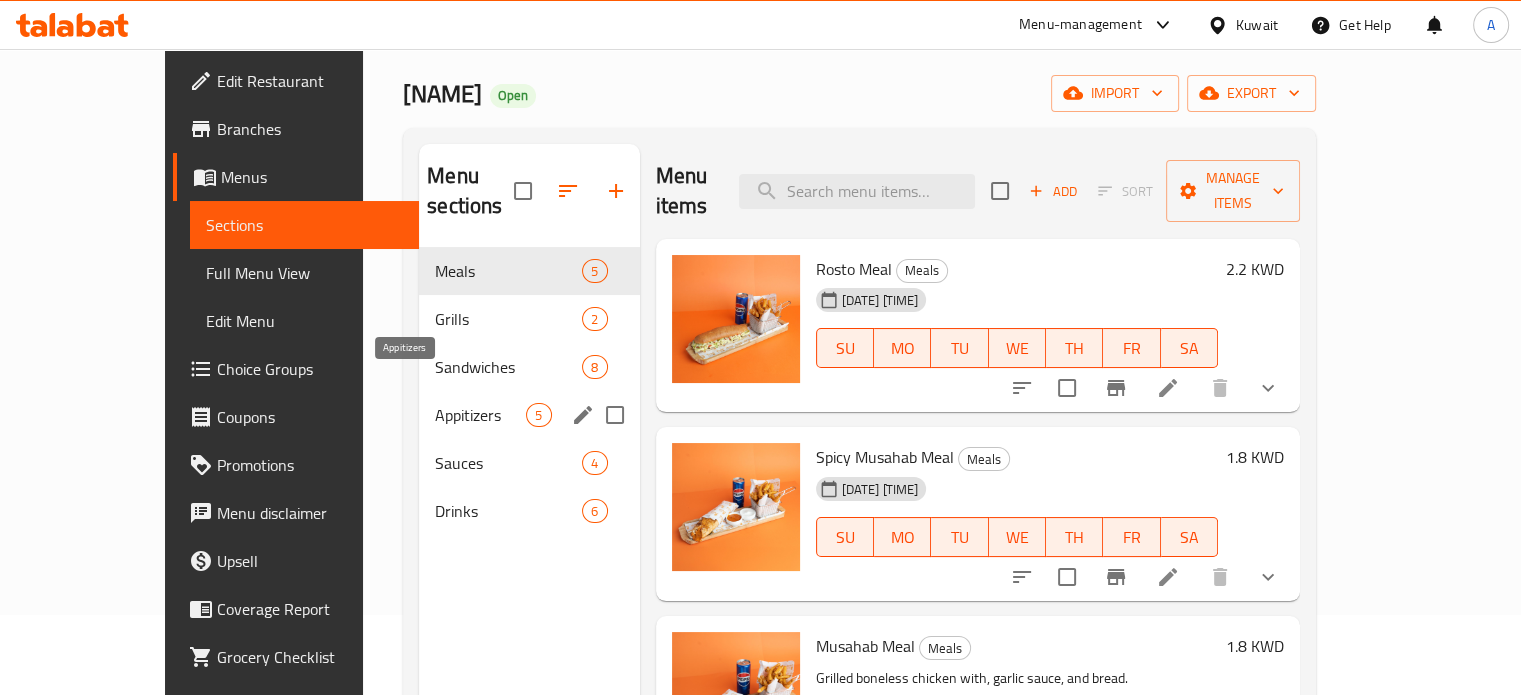 click on "Appitizers" at bounding box center [480, 415] 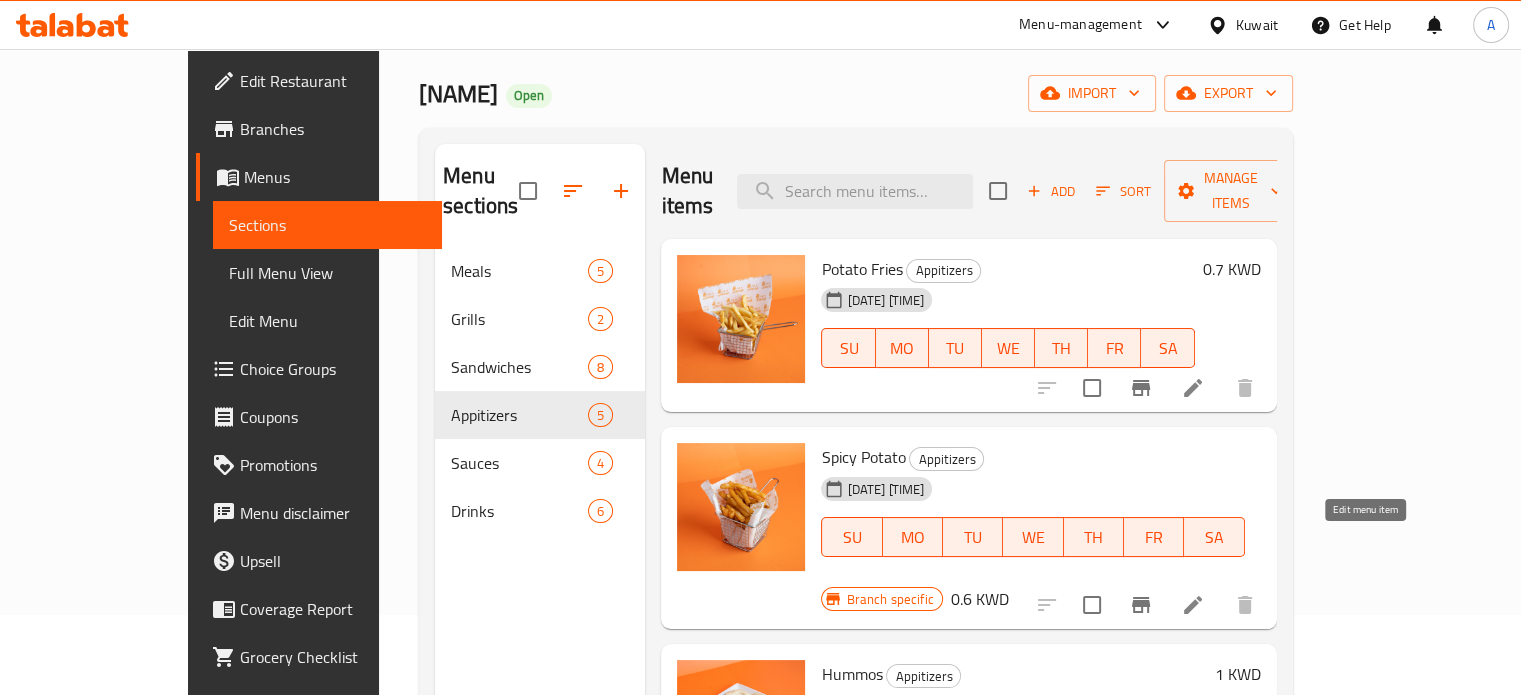click 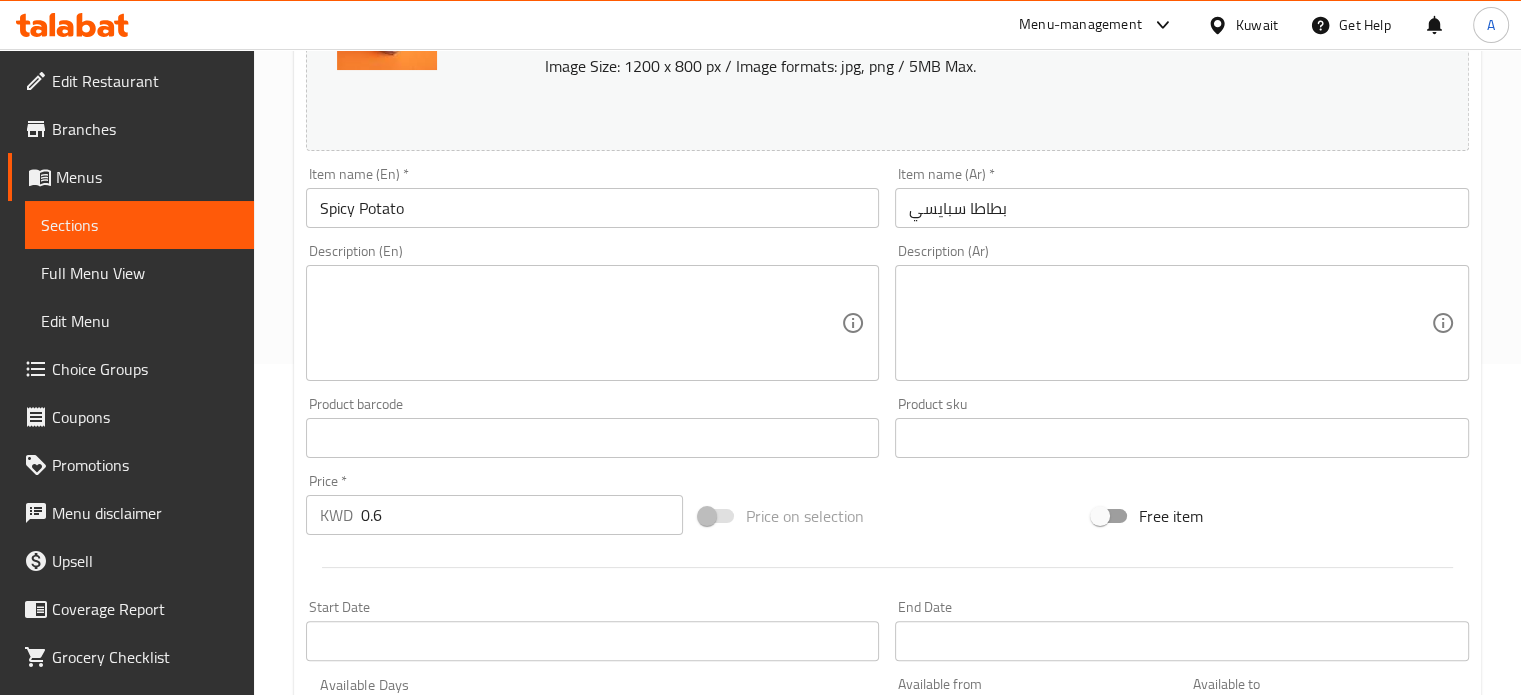 scroll, scrollTop: 600, scrollLeft: 0, axis: vertical 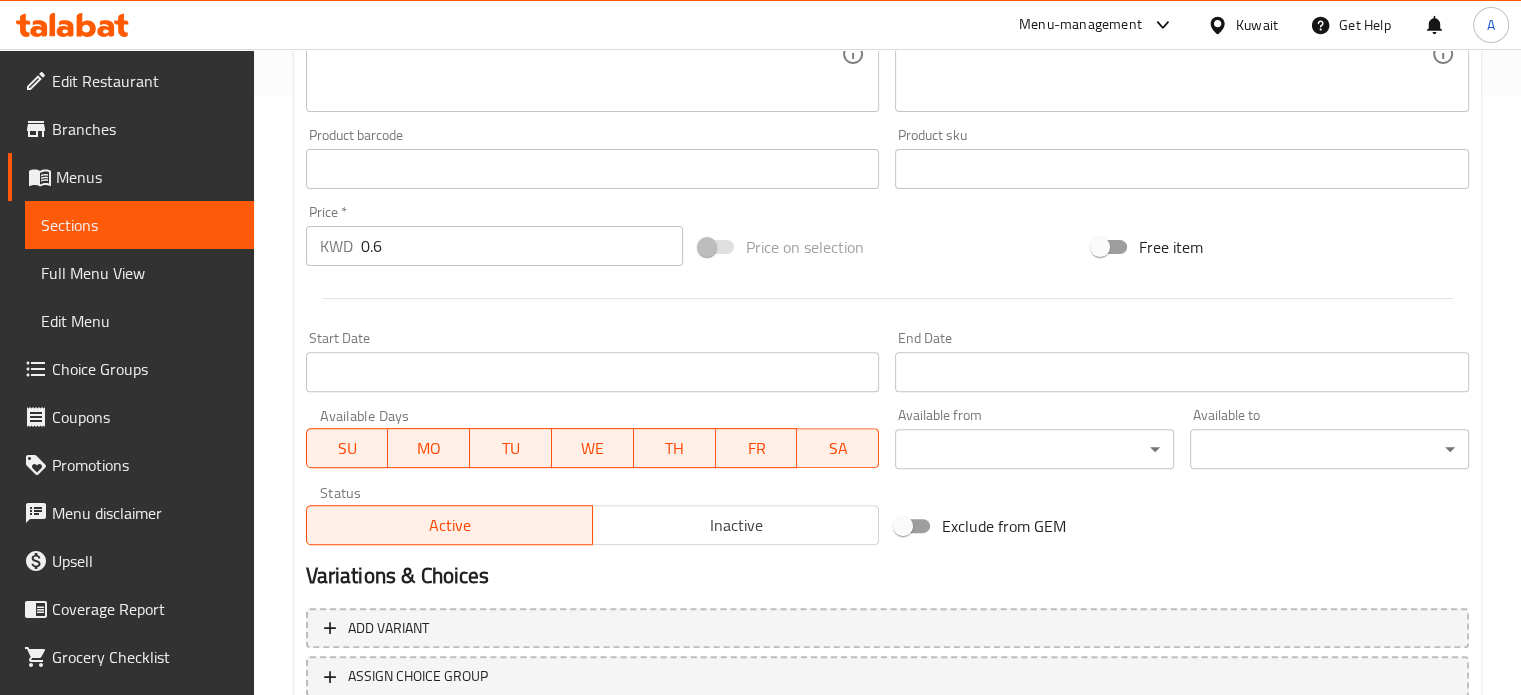 click on "0.6" at bounding box center (522, 246) 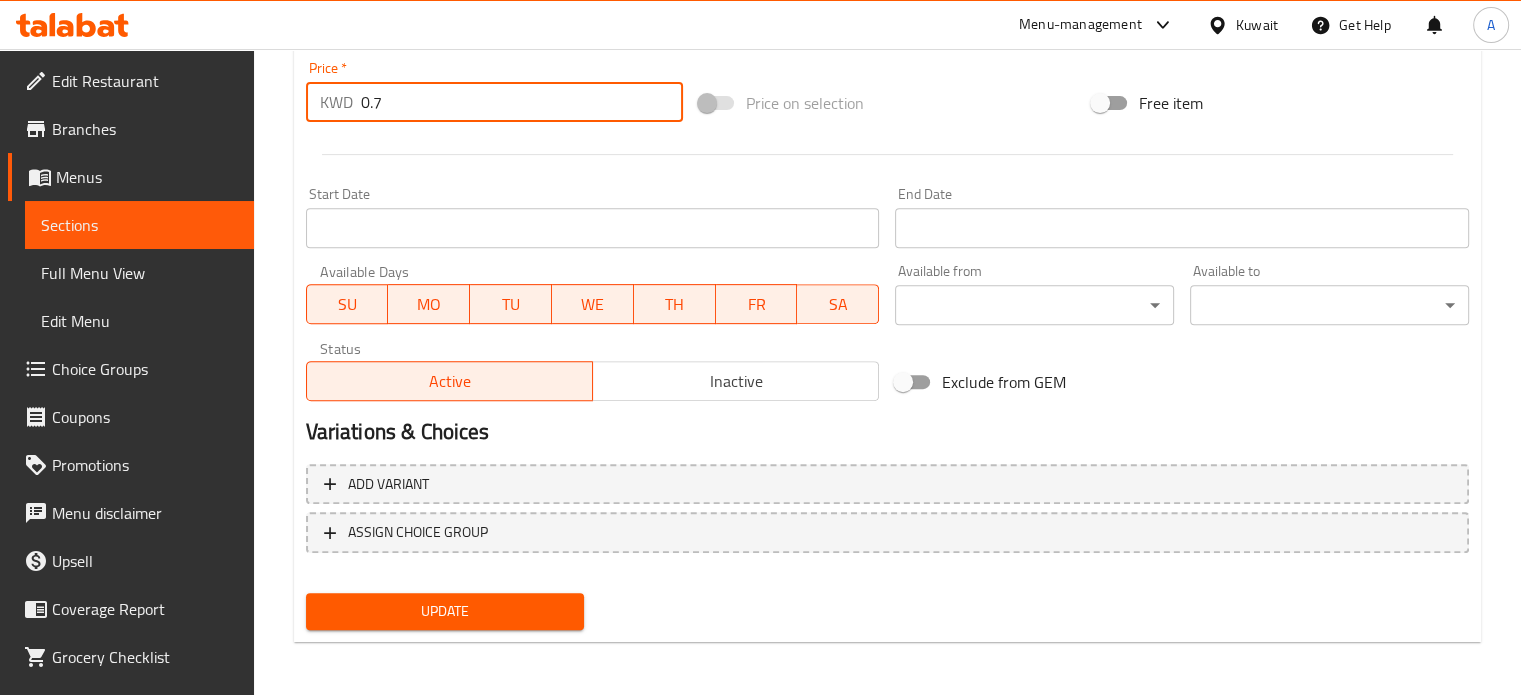 scroll, scrollTop: 745, scrollLeft: 0, axis: vertical 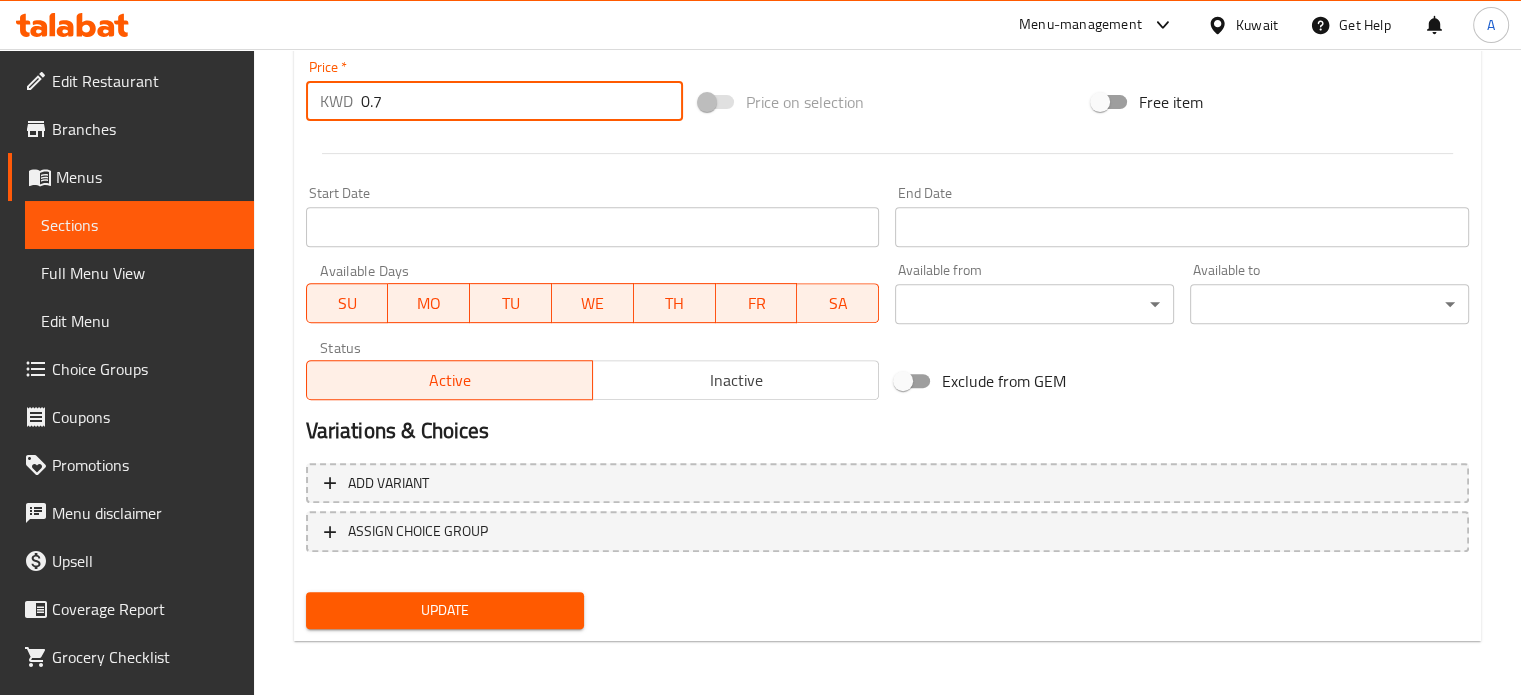 type on "0.7" 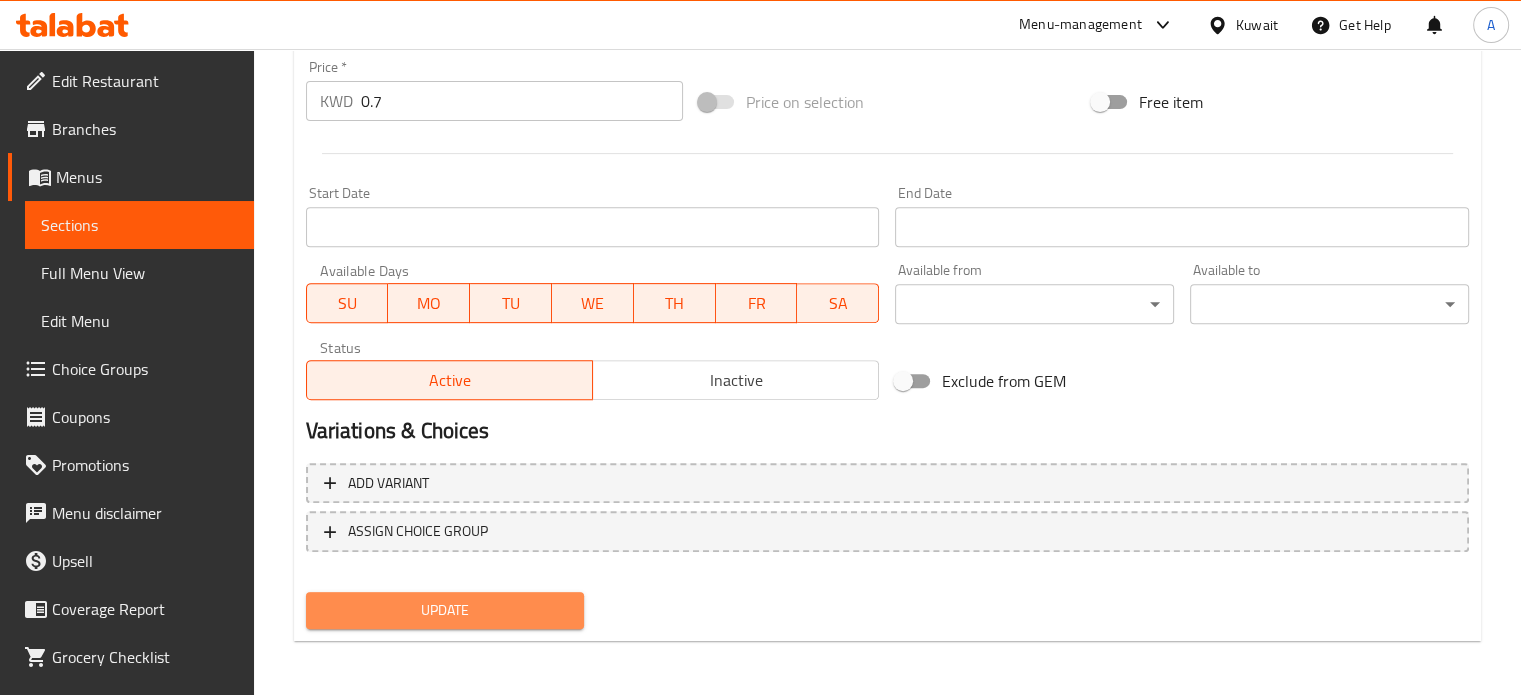 click on "Update" at bounding box center [445, 610] 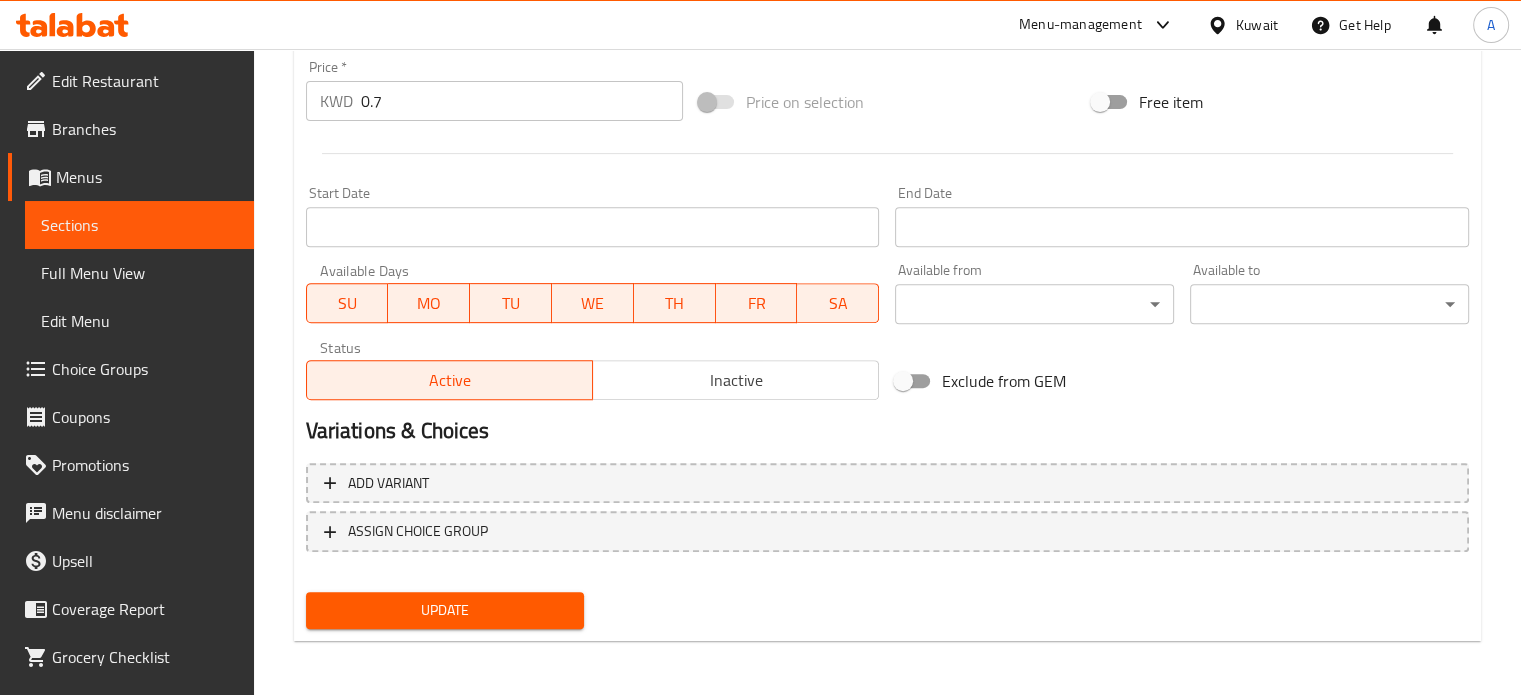 click 